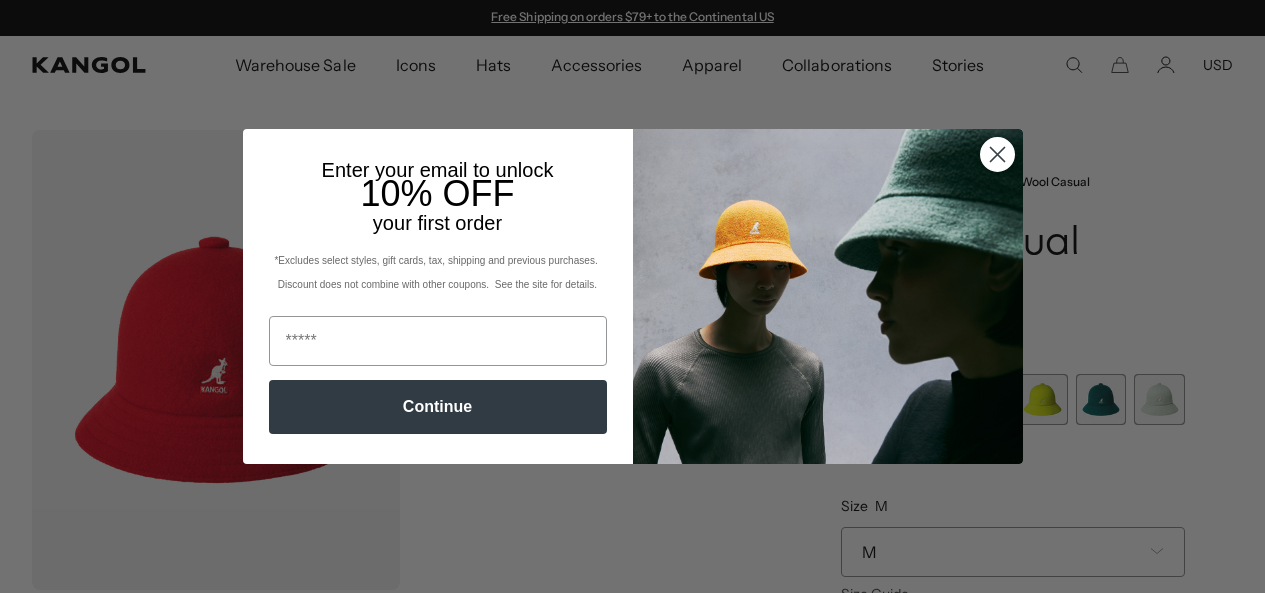 scroll, scrollTop: 0, scrollLeft: 0, axis: both 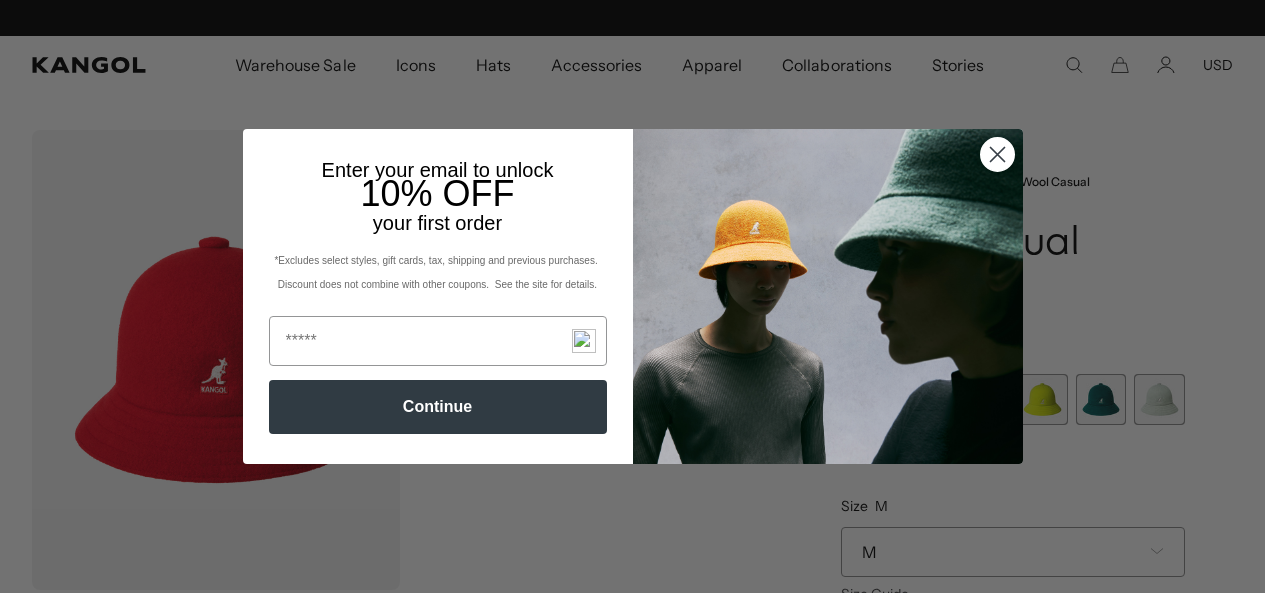 type on "**********" 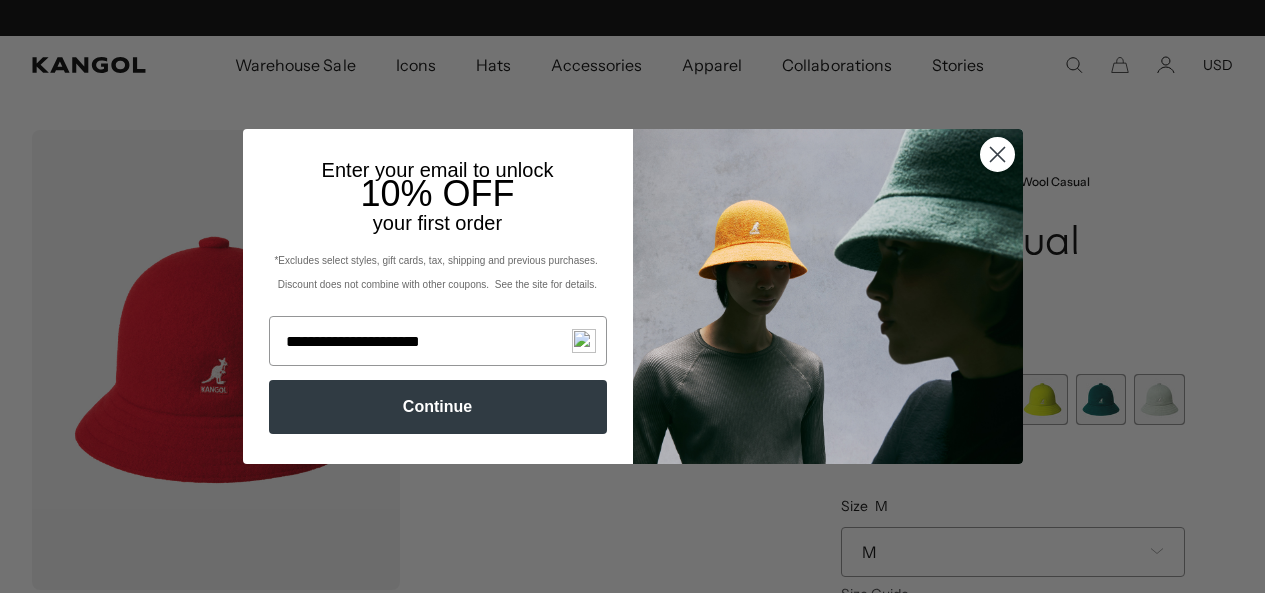 scroll, scrollTop: 0, scrollLeft: 0, axis: both 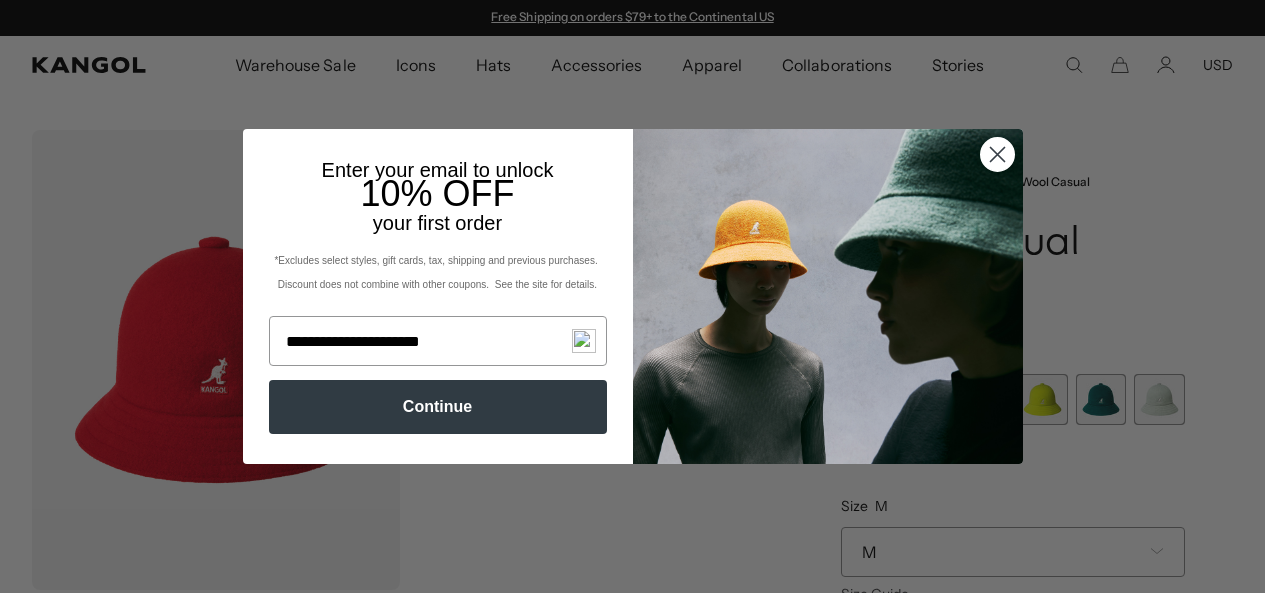 click on "Continue" at bounding box center [438, 407] 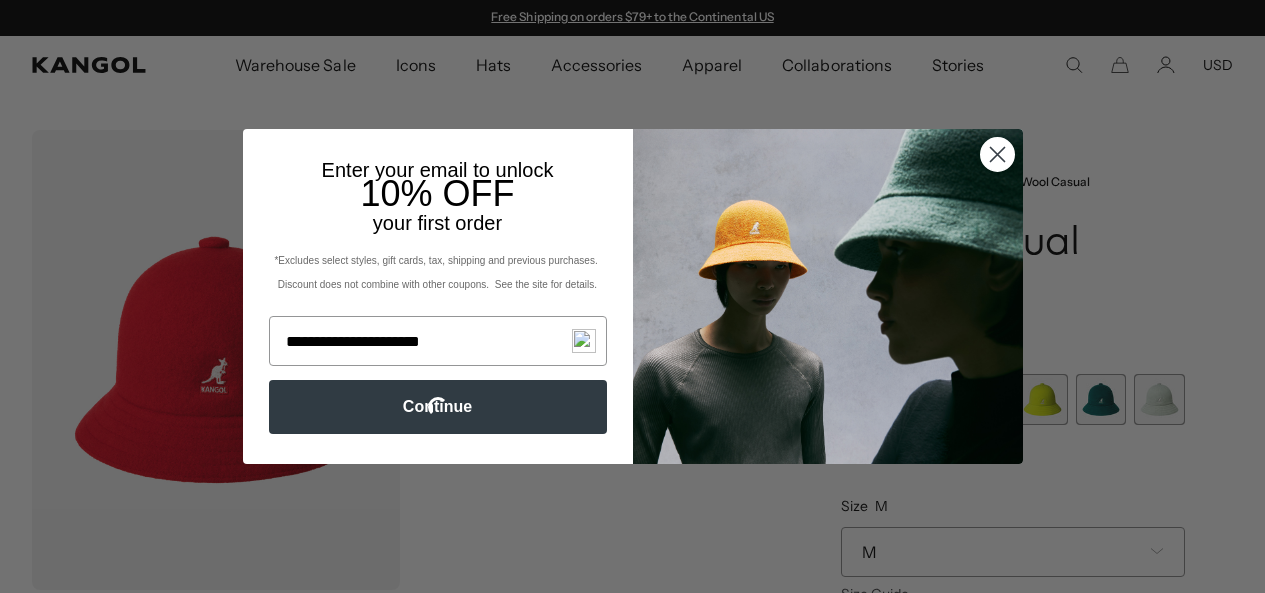 scroll, scrollTop: 0, scrollLeft: 0, axis: both 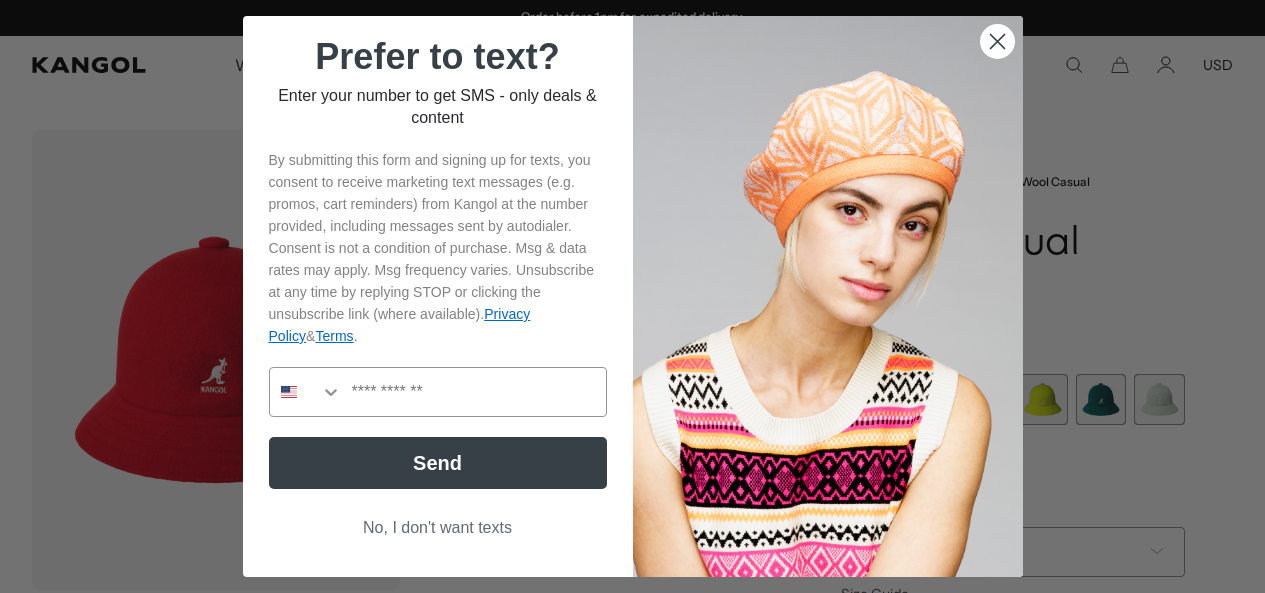 click on "No, I don't want texts" at bounding box center (438, 528) 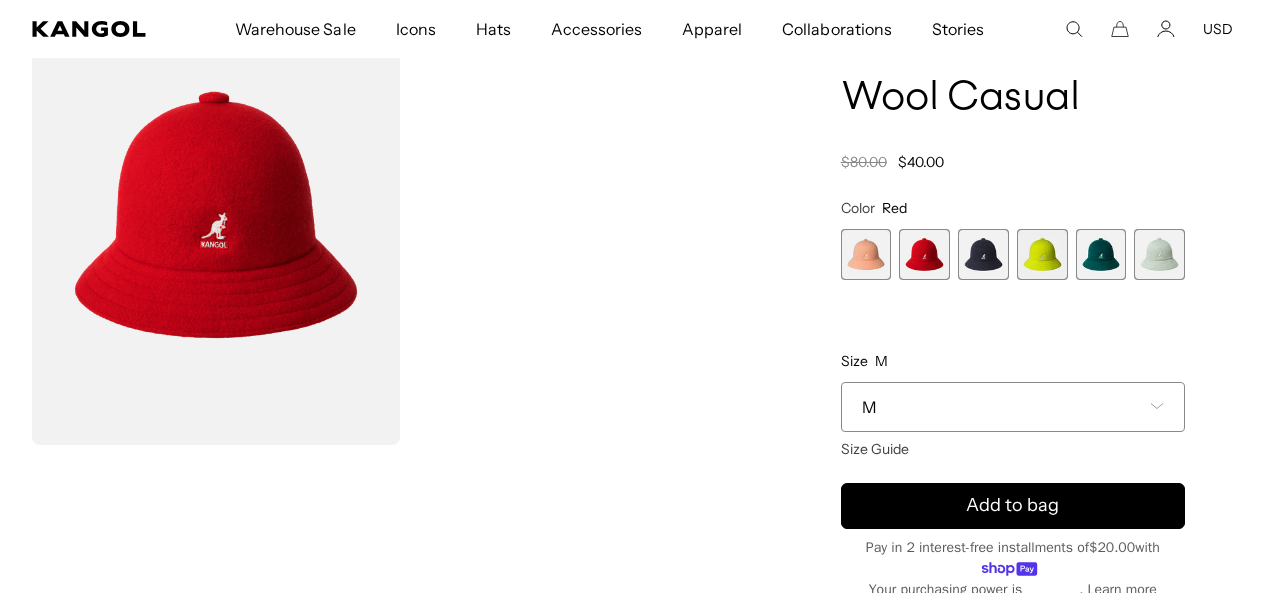 scroll, scrollTop: 200, scrollLeft: 0, axis: vertical 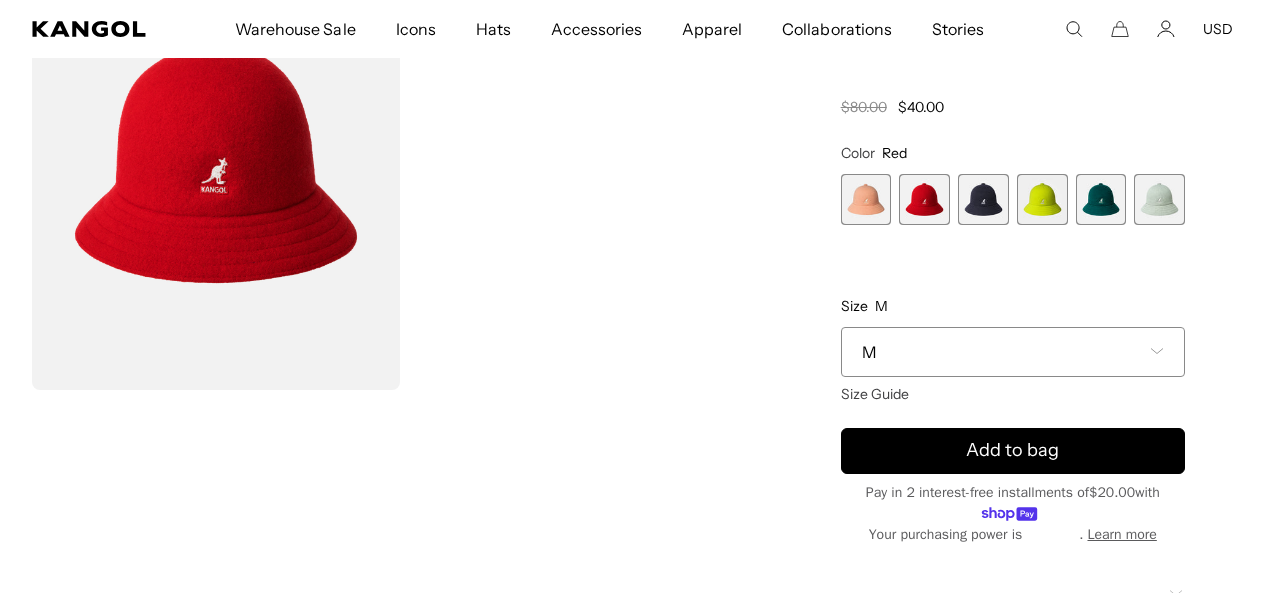 click on "M" at bounding box center [1013, 352] 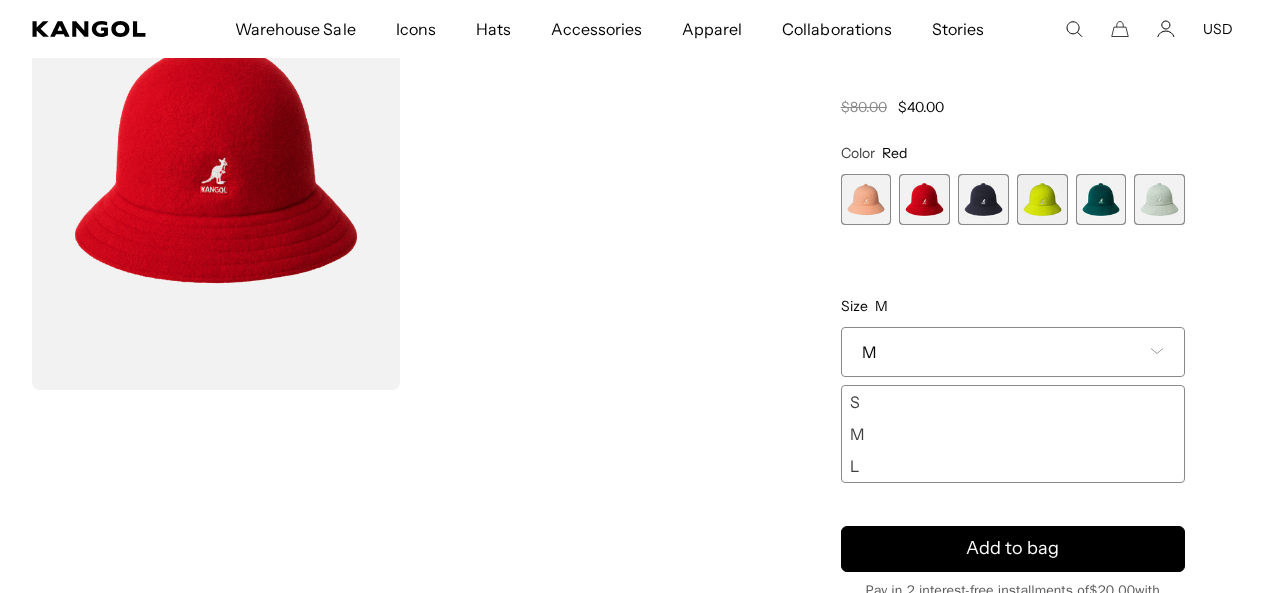 click at bounding box center (404, 160) 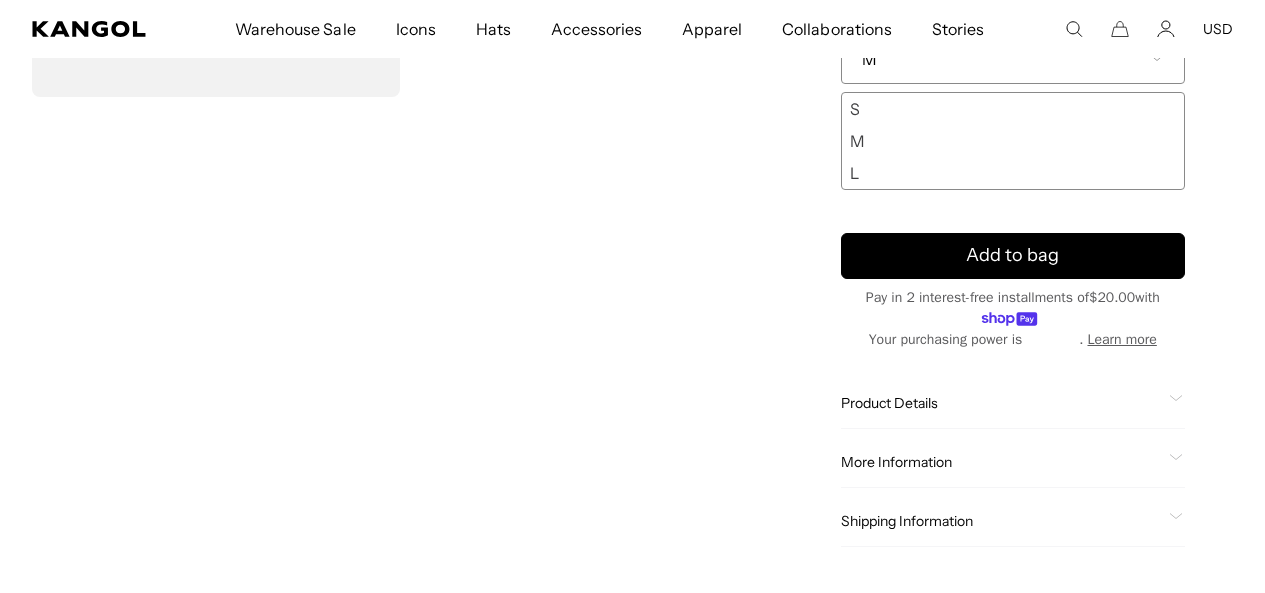 scroll, scrollTop: 500, scrollLeft: 0, axis: vertical 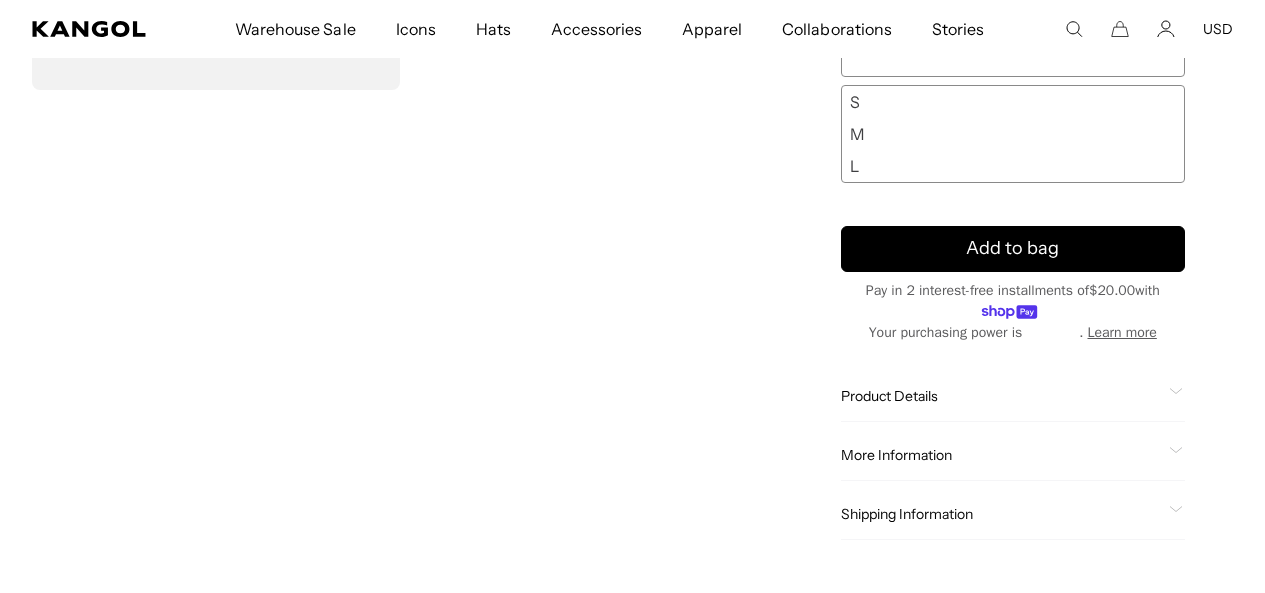 click on "Product Details" 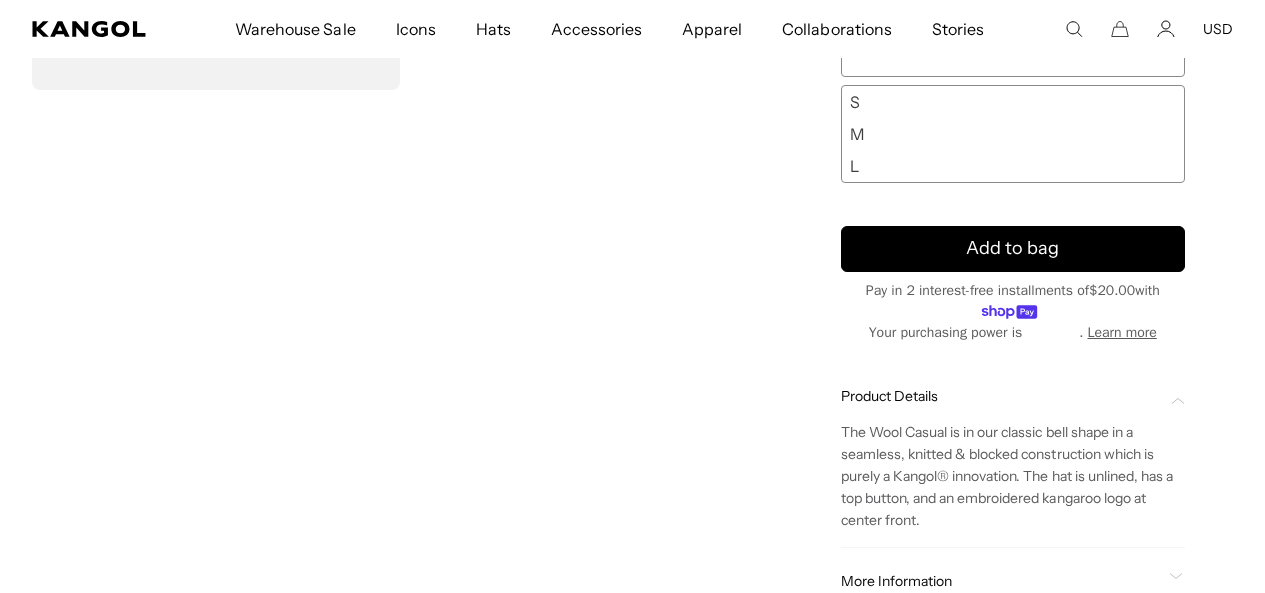 scroll, scrollTop: 0, scrollLeft: 412, axis: horizontal 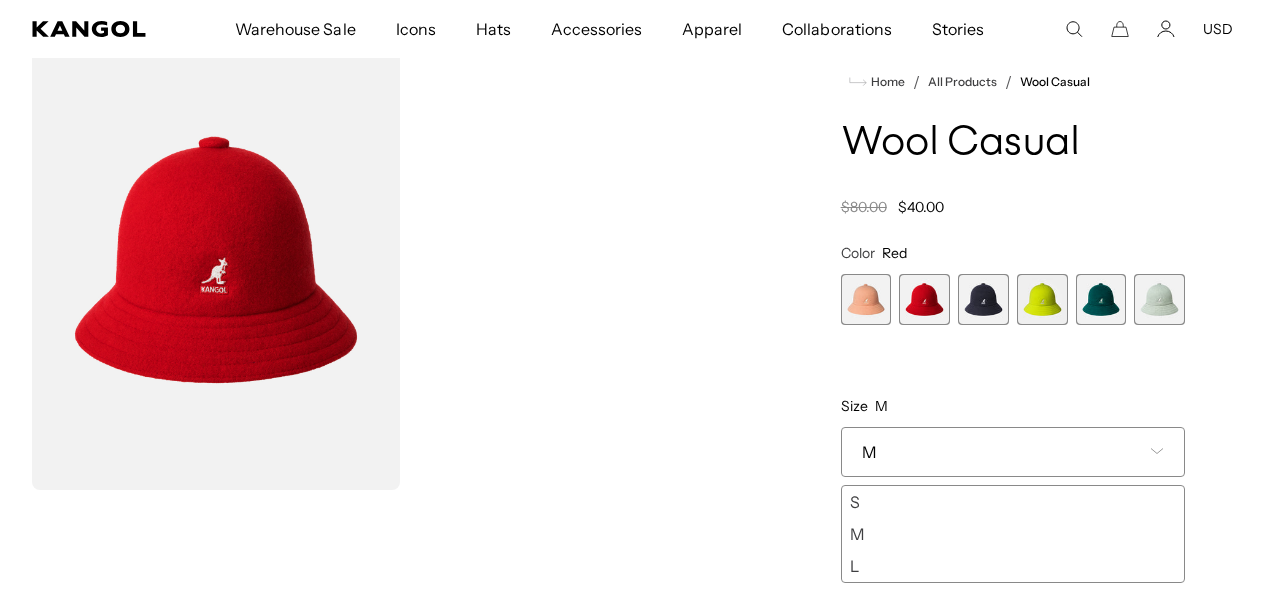 click on "M" at bounding box center (1013, 452) 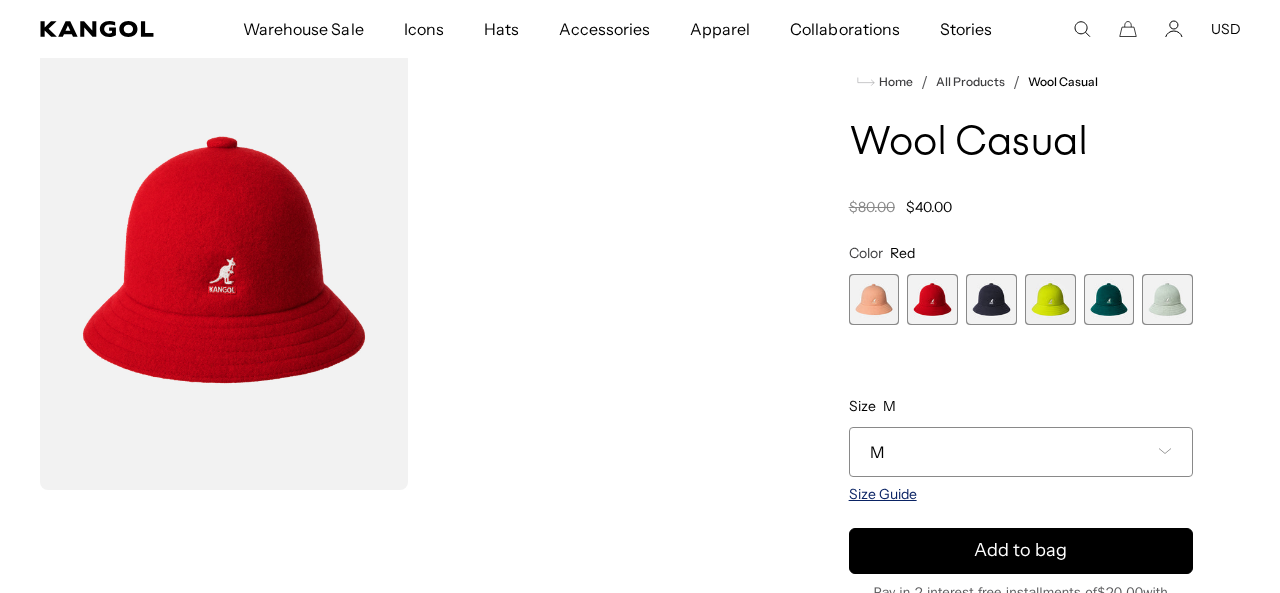 scroll, scrollTop: 0, scrollLeft: 412, axis: horizontal 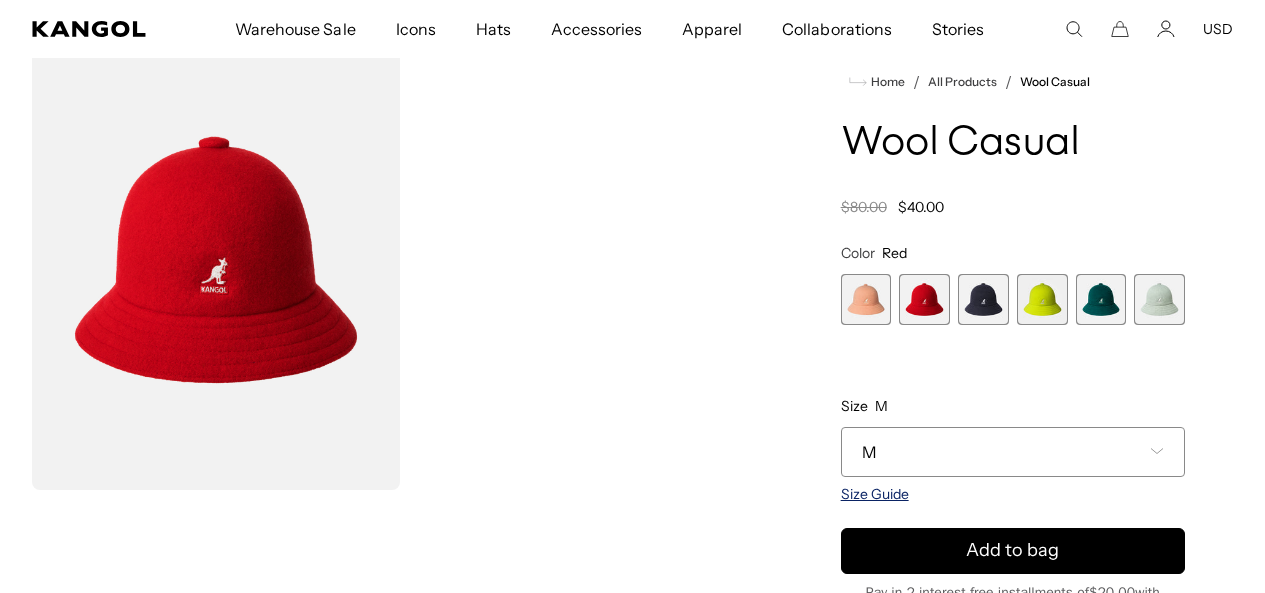 click on "Size Guide" at bounding box center [875, 494] 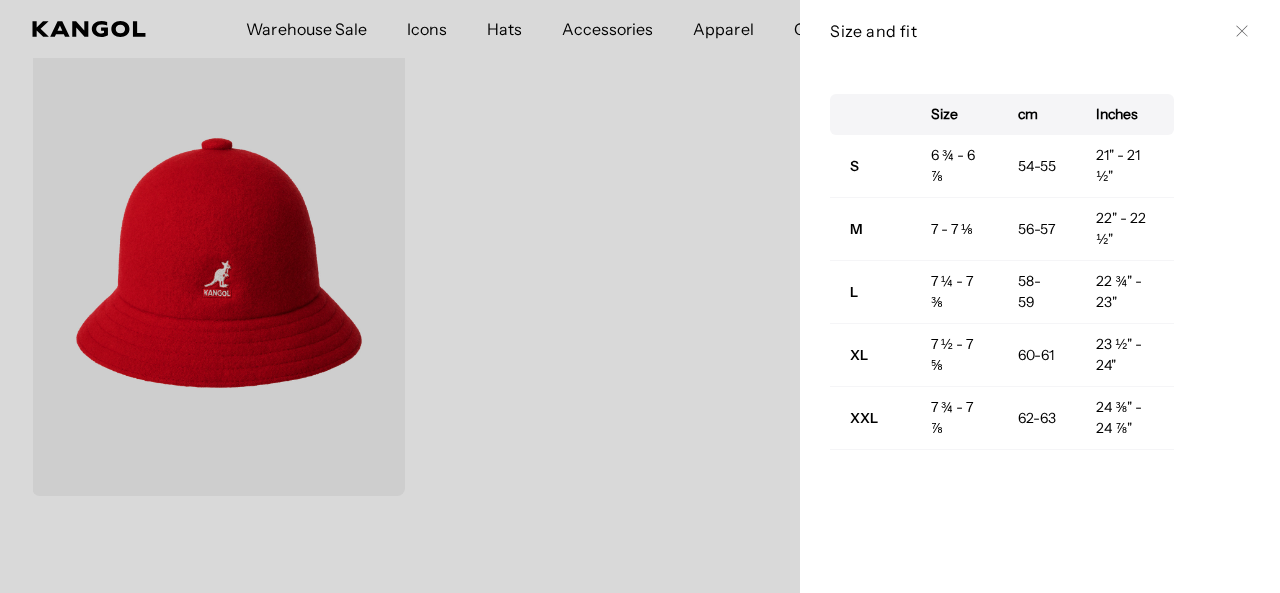 scroll, scrollTop: 0, scrollLeft: 0, axis: both 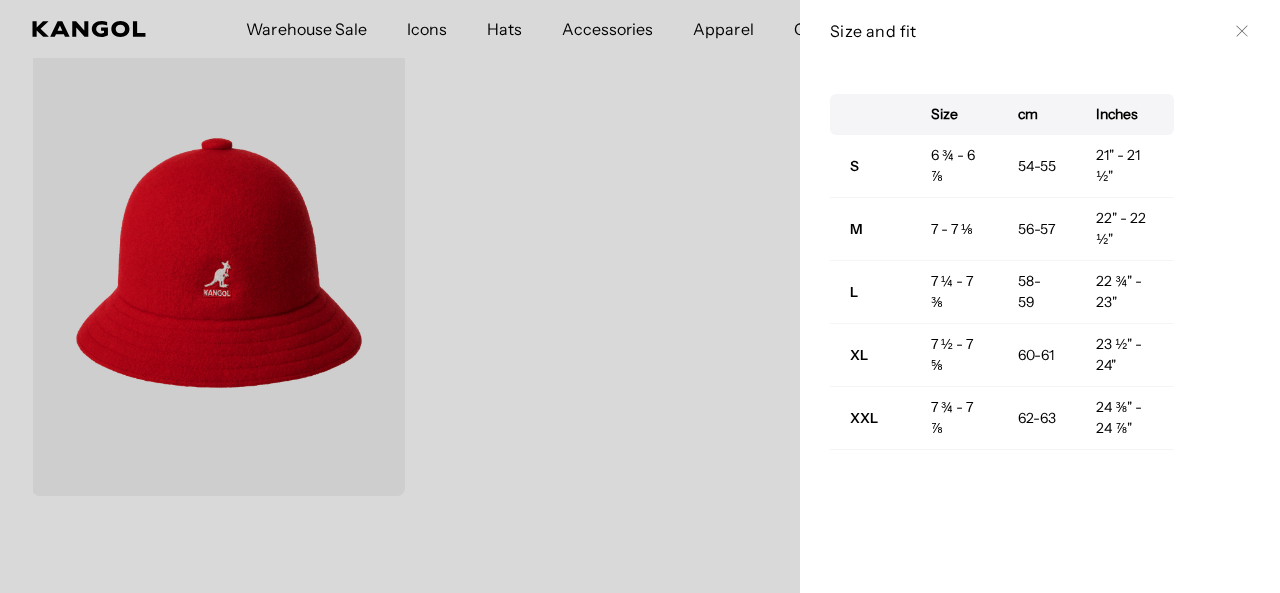 click 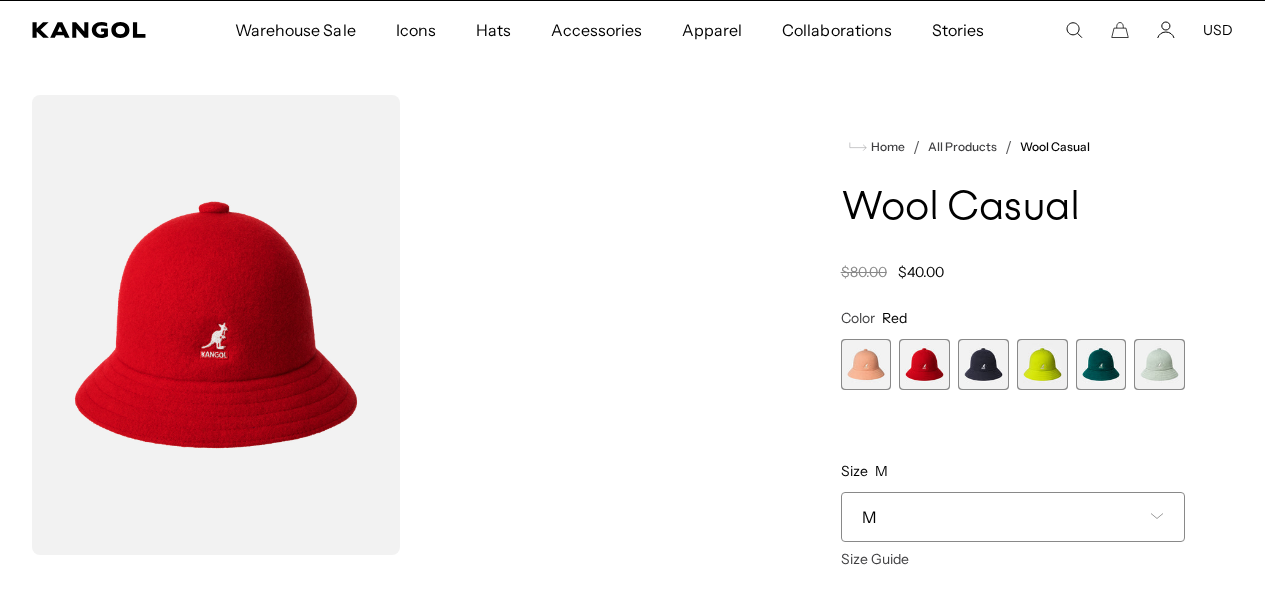 scroll, scrollTop: 0, scrollLeft: 0, axis: both 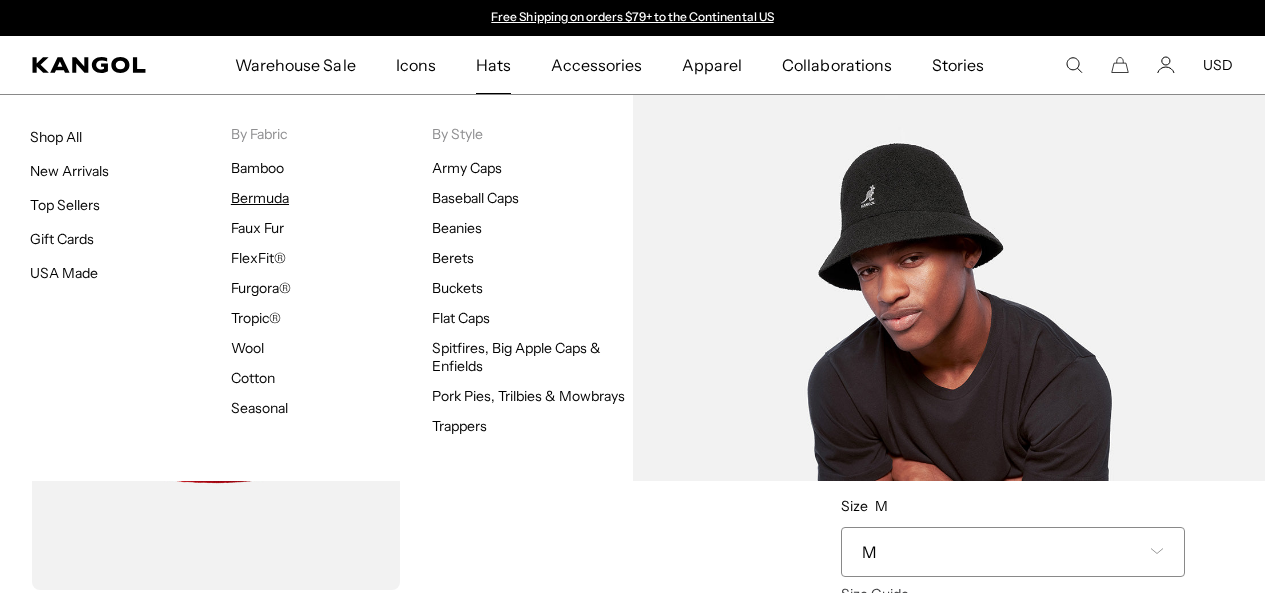 click on "Bermuda" at bounding box center [260, 198] 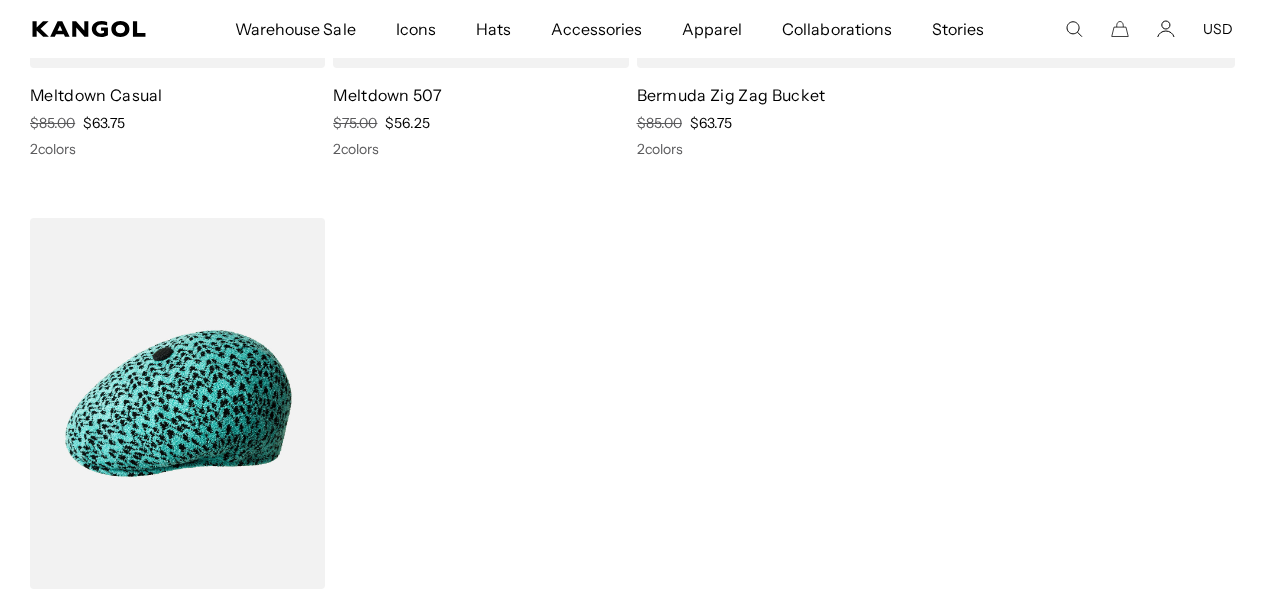 scroll, scrollTop: 3006, scrollLeft: 0, axis: vertical 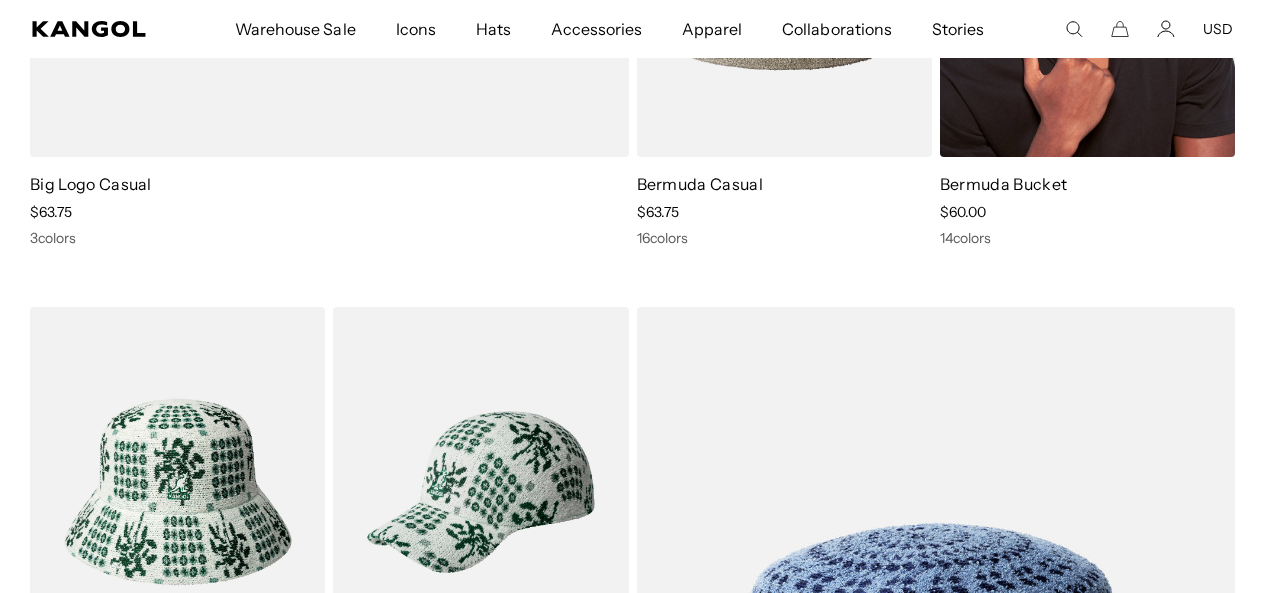 click at bounding box center [1087, -29] 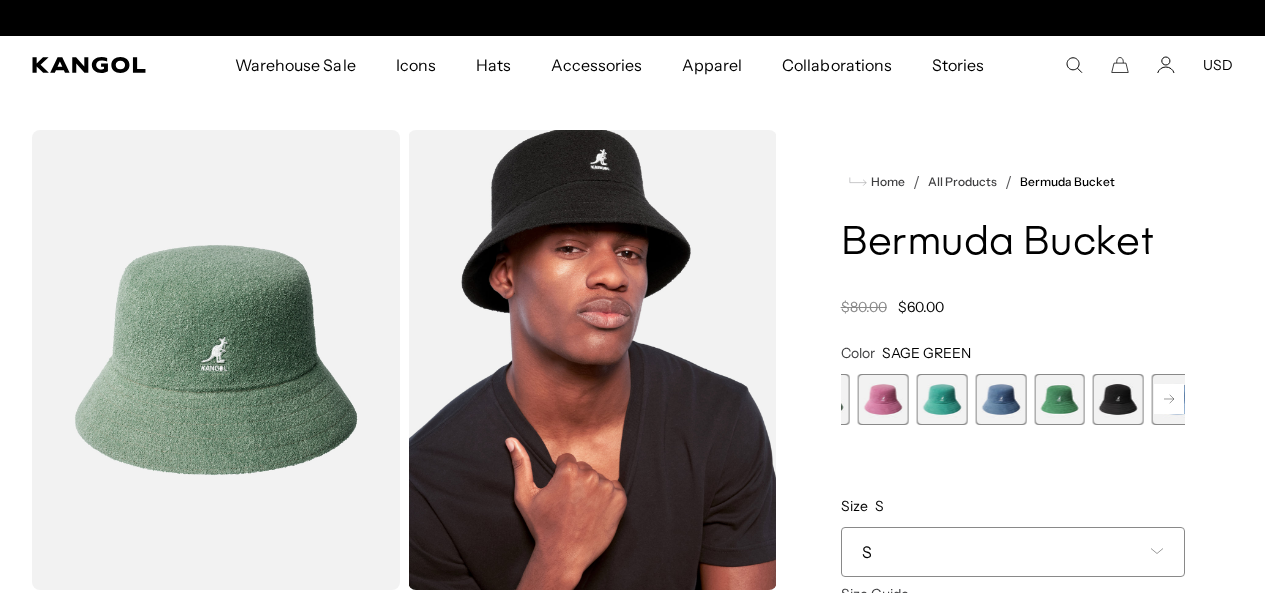click 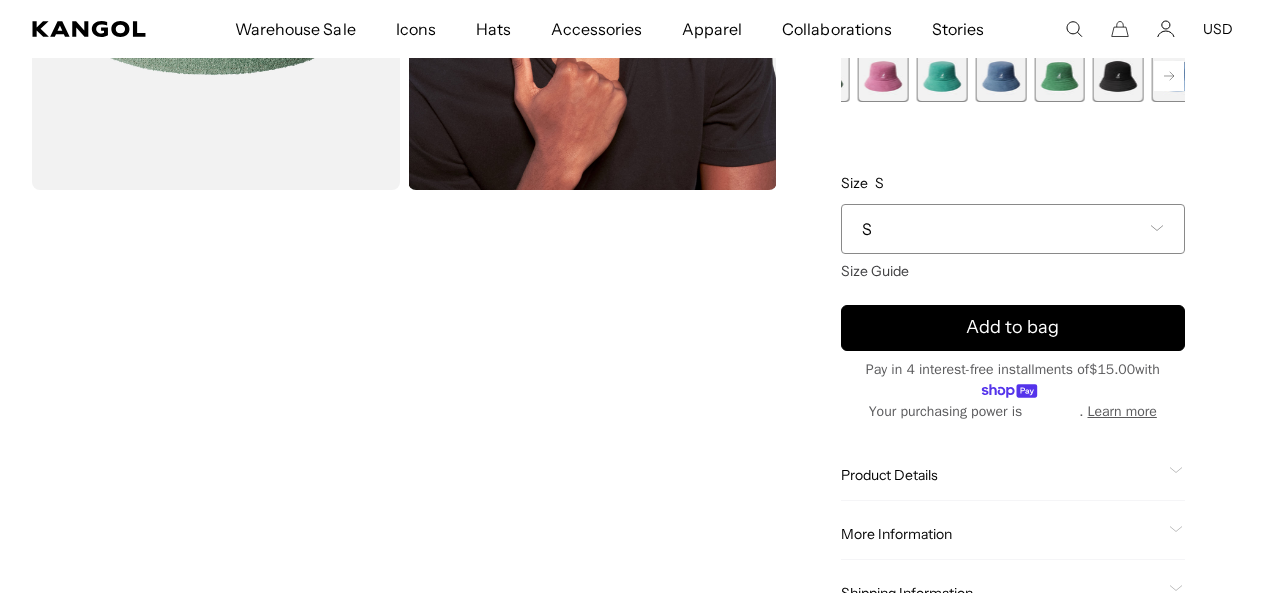 scroll, scrollTop: 0, scrollLeft: 412, axis: horizontal 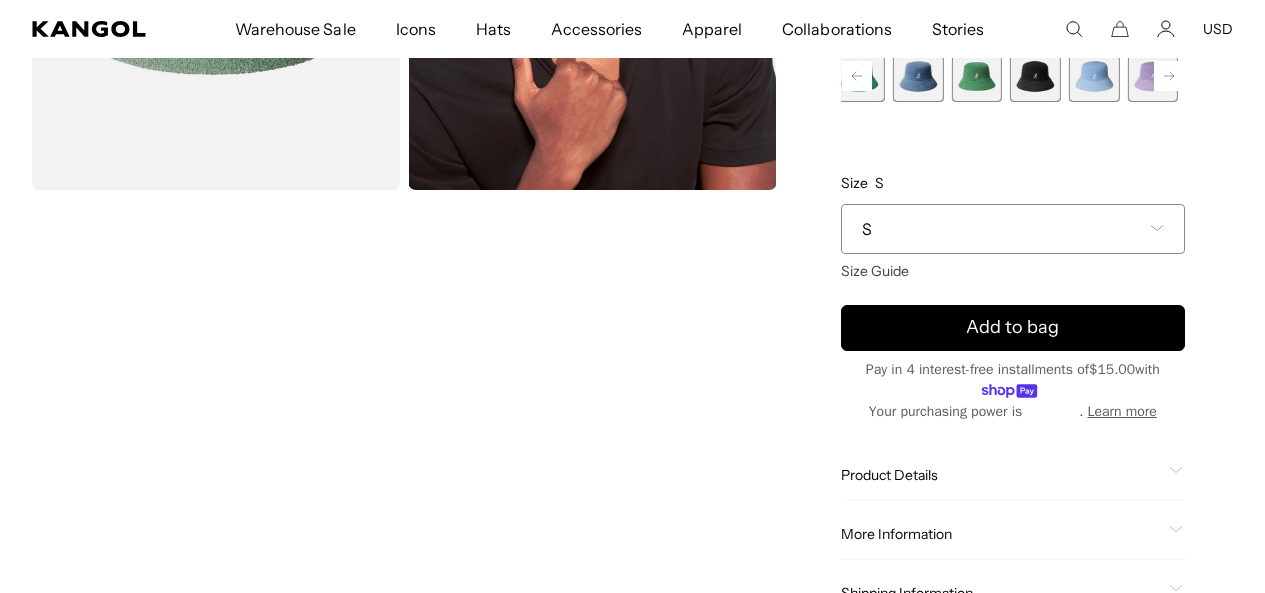 click 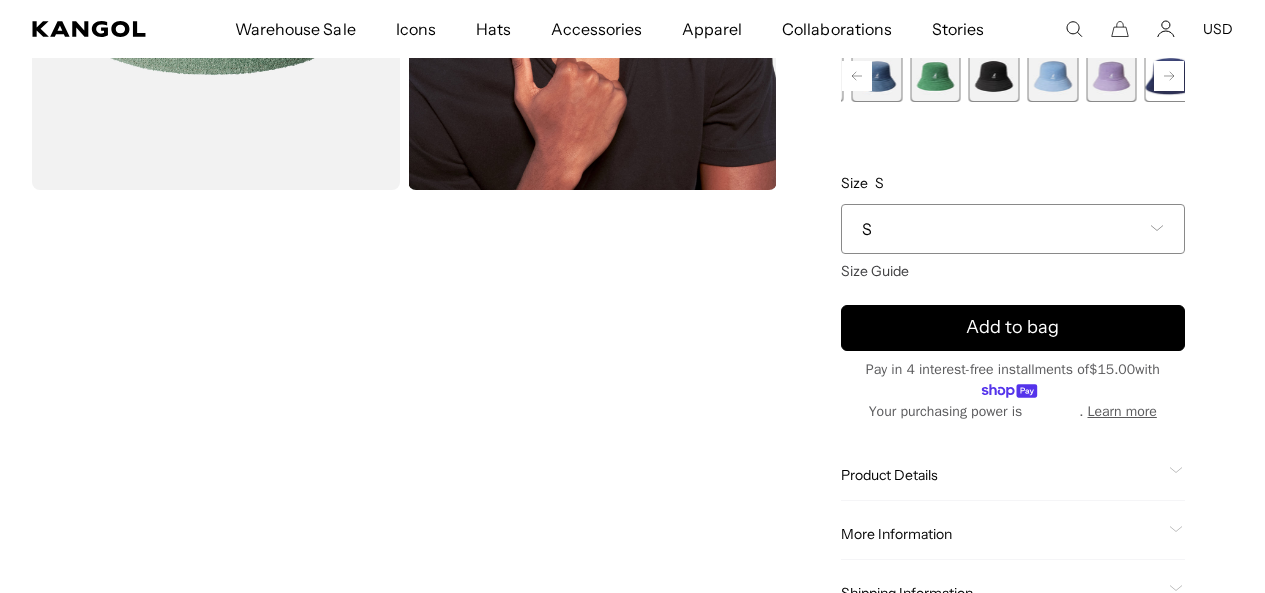 click 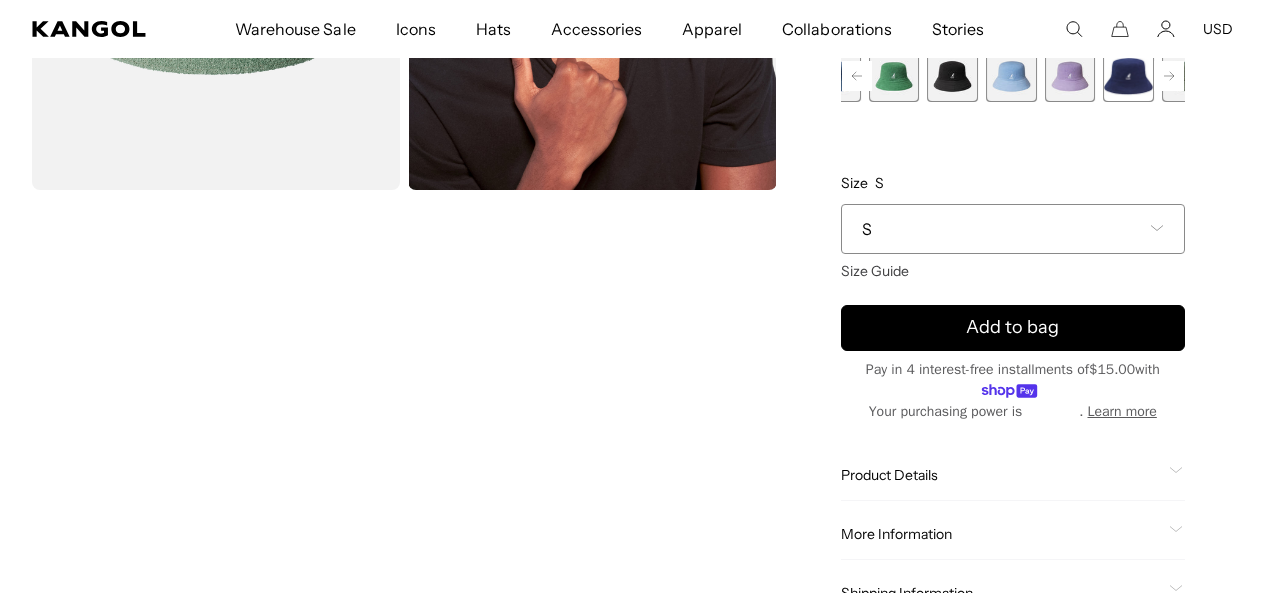 scroll, scrollTop: 400, scrollLeft: 0, axis: vertical 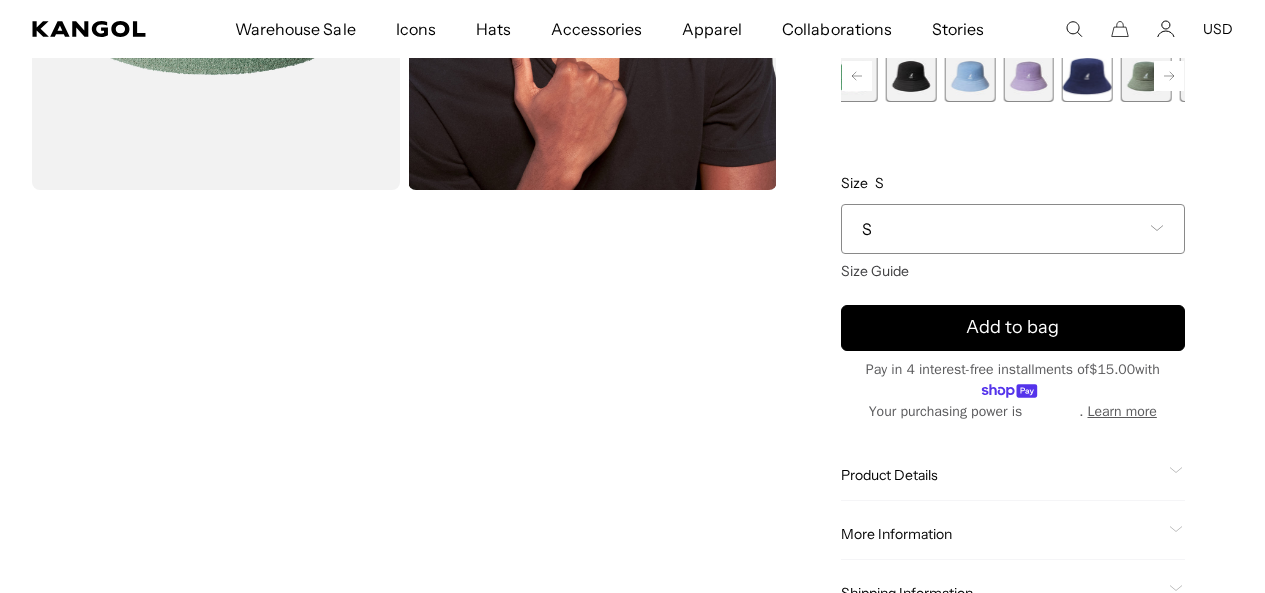 click 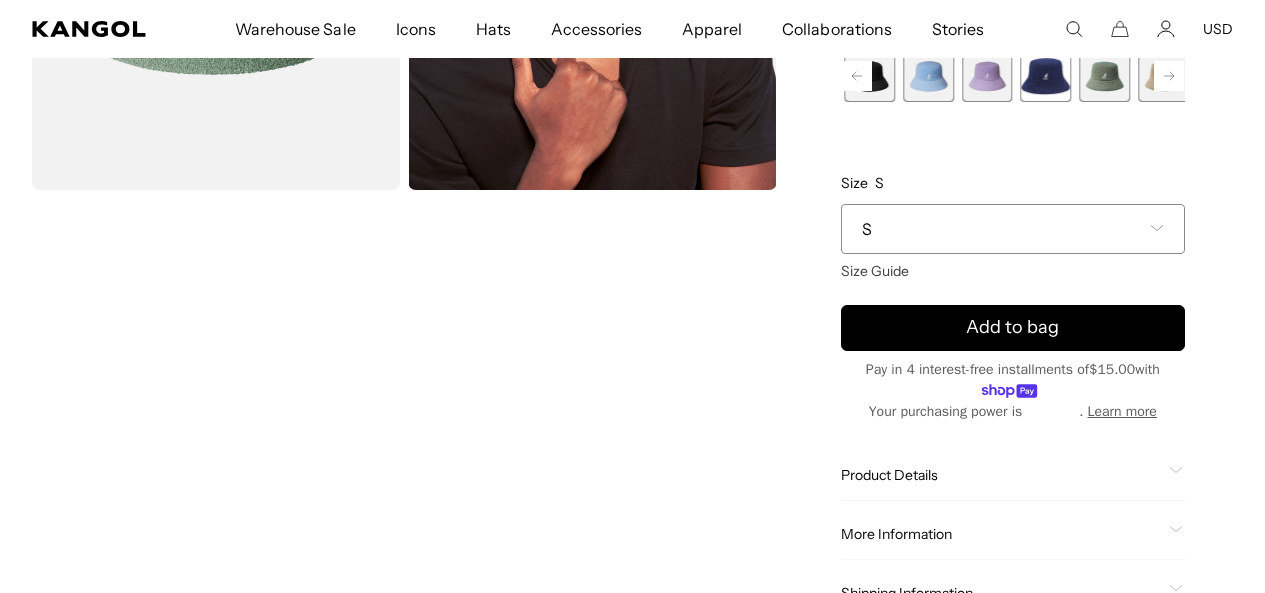 click 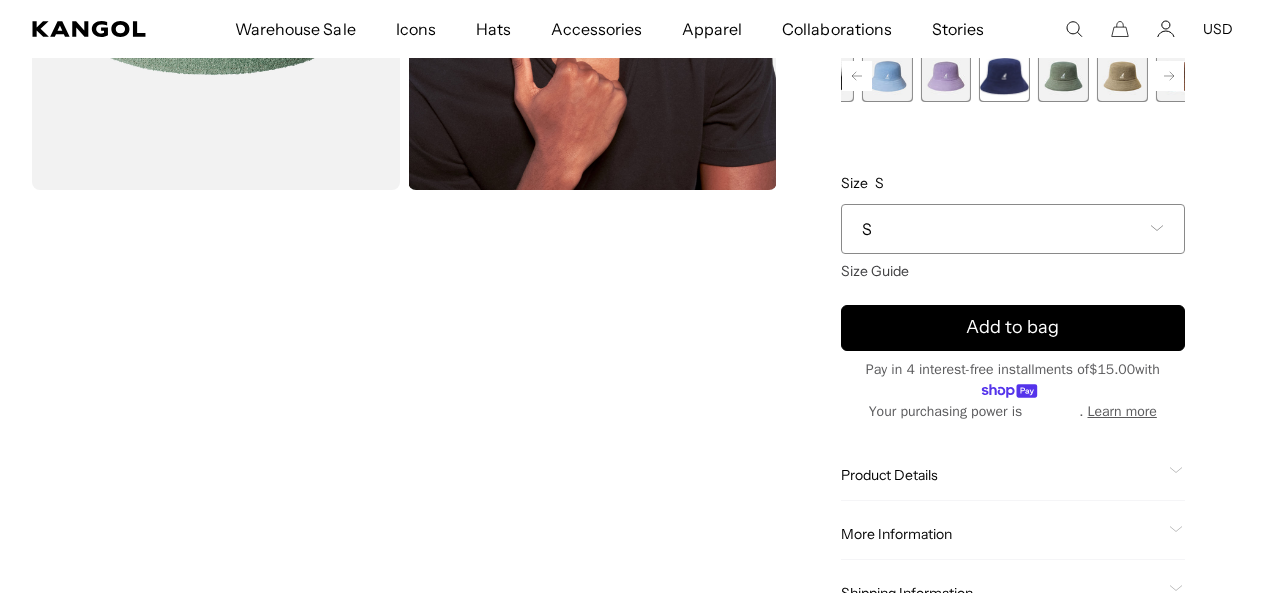 click 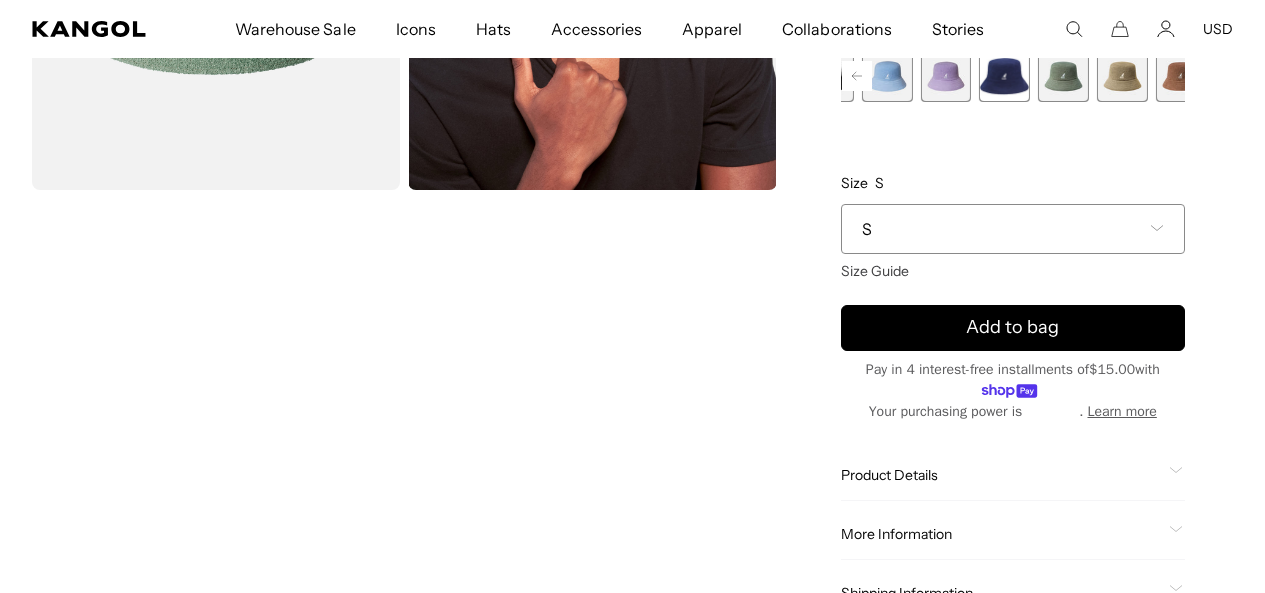 scroll, scrollTop: 0, scrollLeft: 0, axis: both 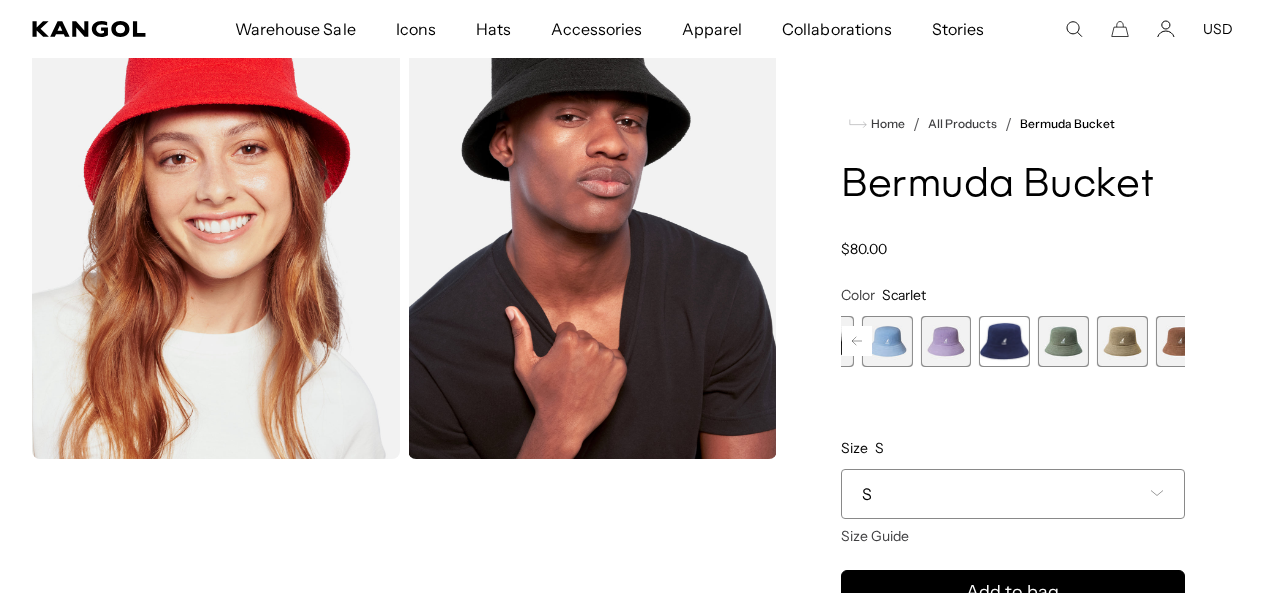 click on "S" at bounding box center [1013, 494] 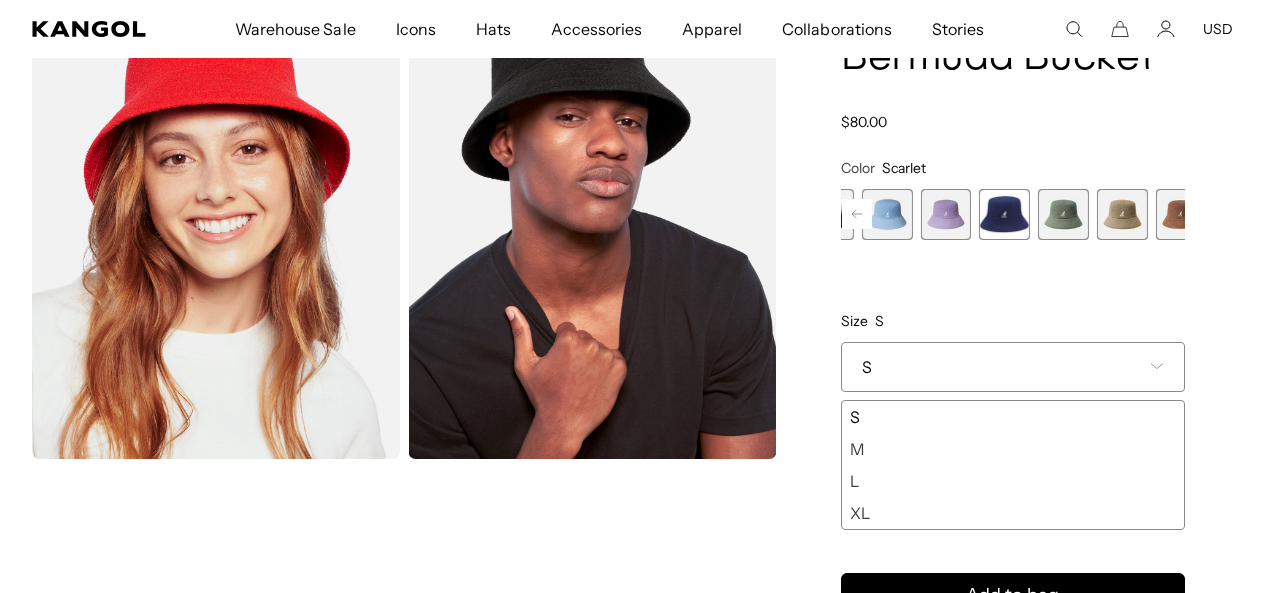 scroll, scrollTop: 0, scrollLeft: 0, axis: both 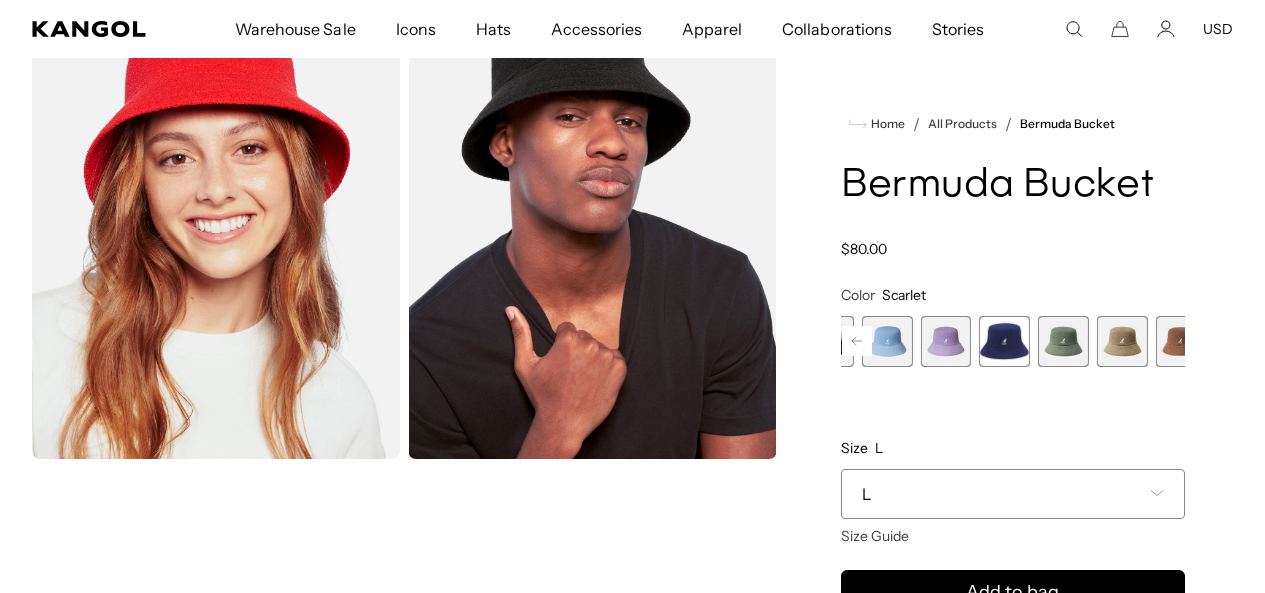 click on "Home
/
All Products
/
Bermuda Bucket
Bermuda Bucket
Regular price
$80.00
Regular price
Sale price
$80.00
Color
Scarlet
Previous
Next
SAGE GREEN
Variant sold out or unavailable
PEONY PINK
Variant sold out or unavailable" at bounding box center (1013, 228) 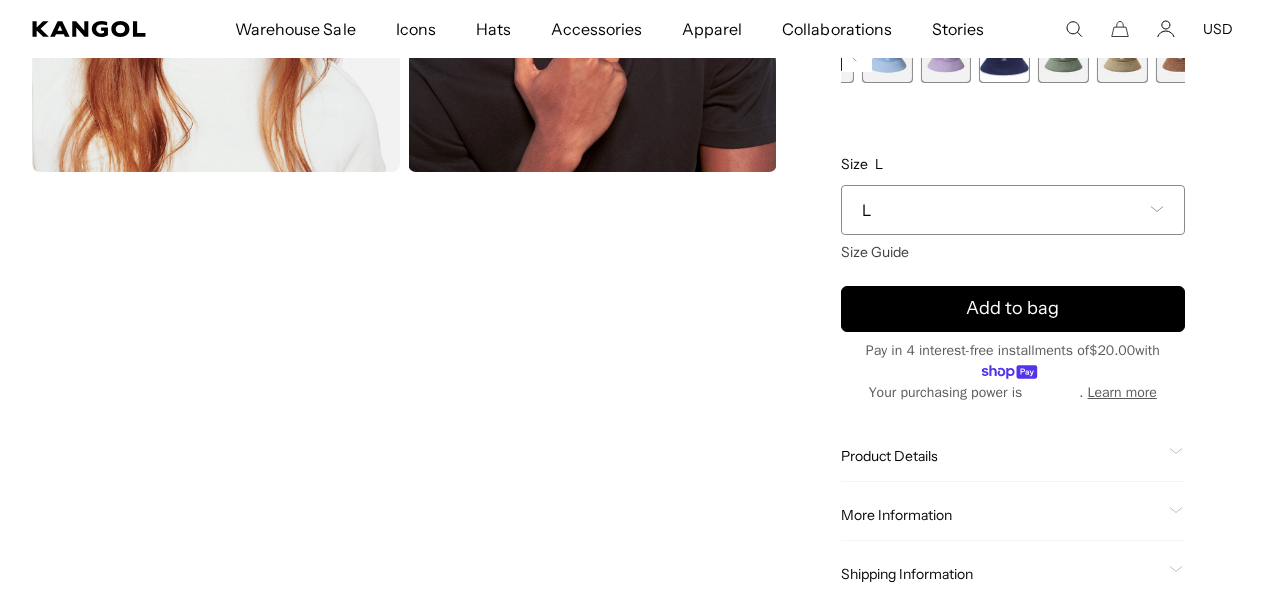 scroll, scrollTop: 1000, scrollLeft: 0, axis: vertical 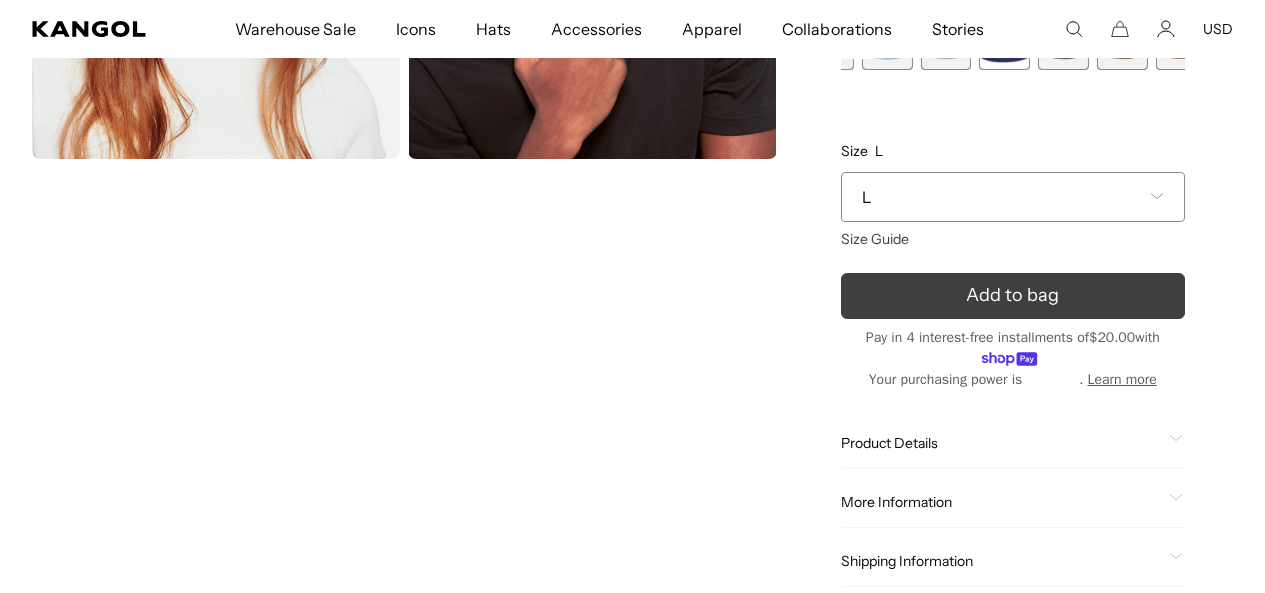 click on "Add to bag" at bounding box center (1013, 296) 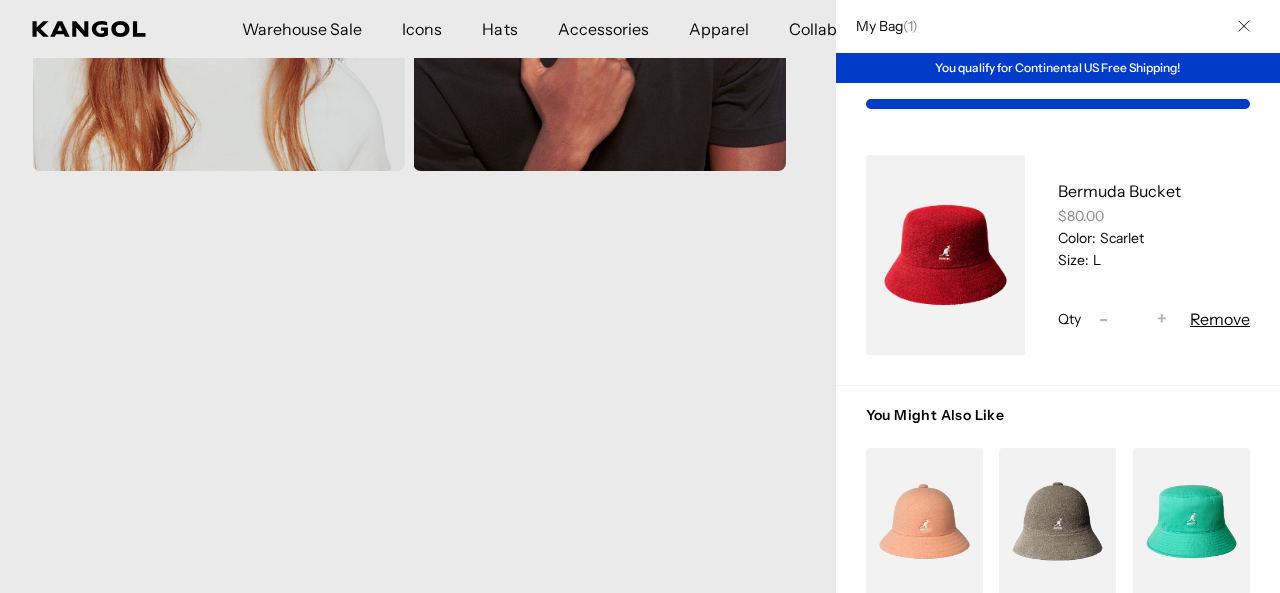 click at bounding box center [924, 521] 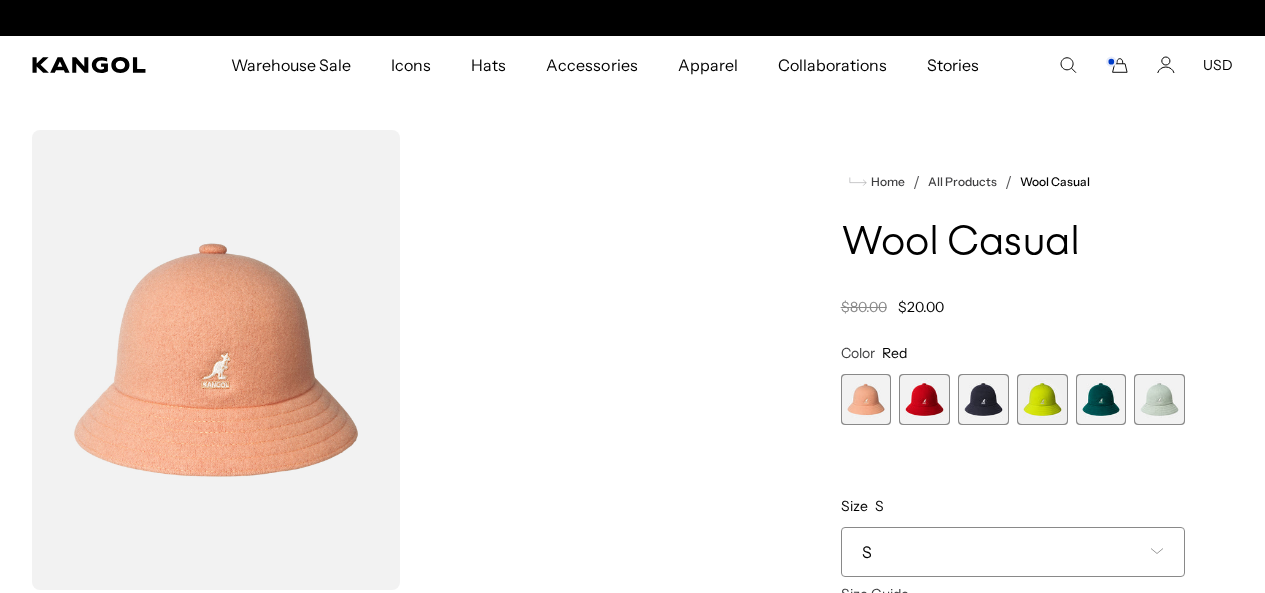 scroll, scrollTop: 200, scrollLeft: 0, axis: vertical 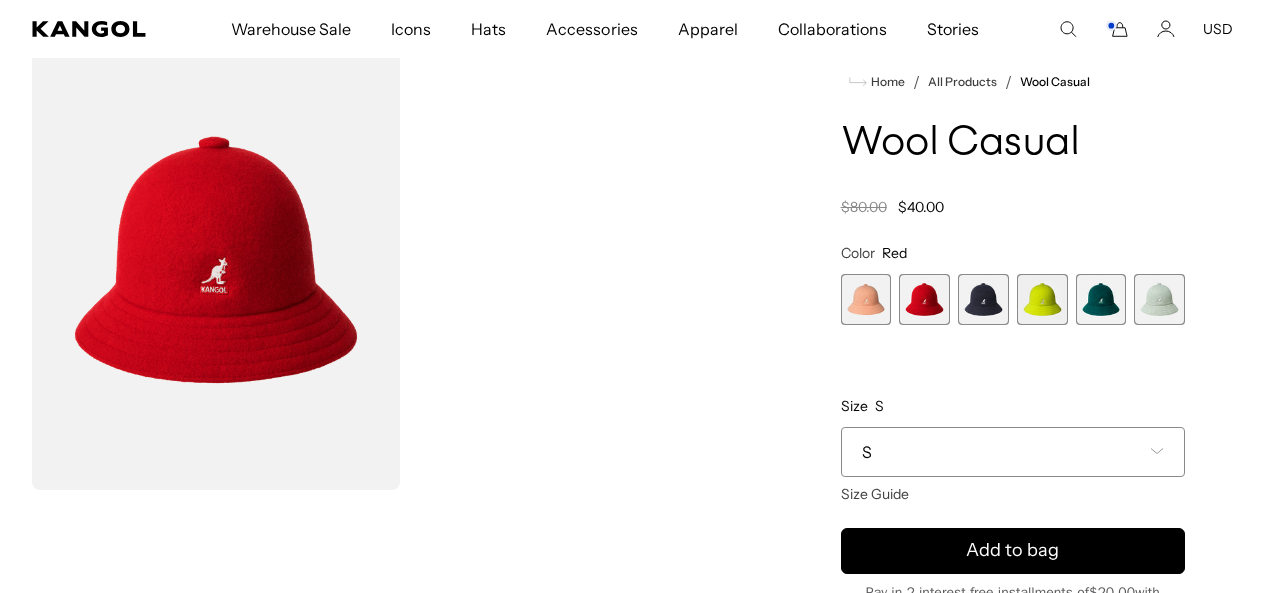 click on "S" at bounding box center [1013, 452] 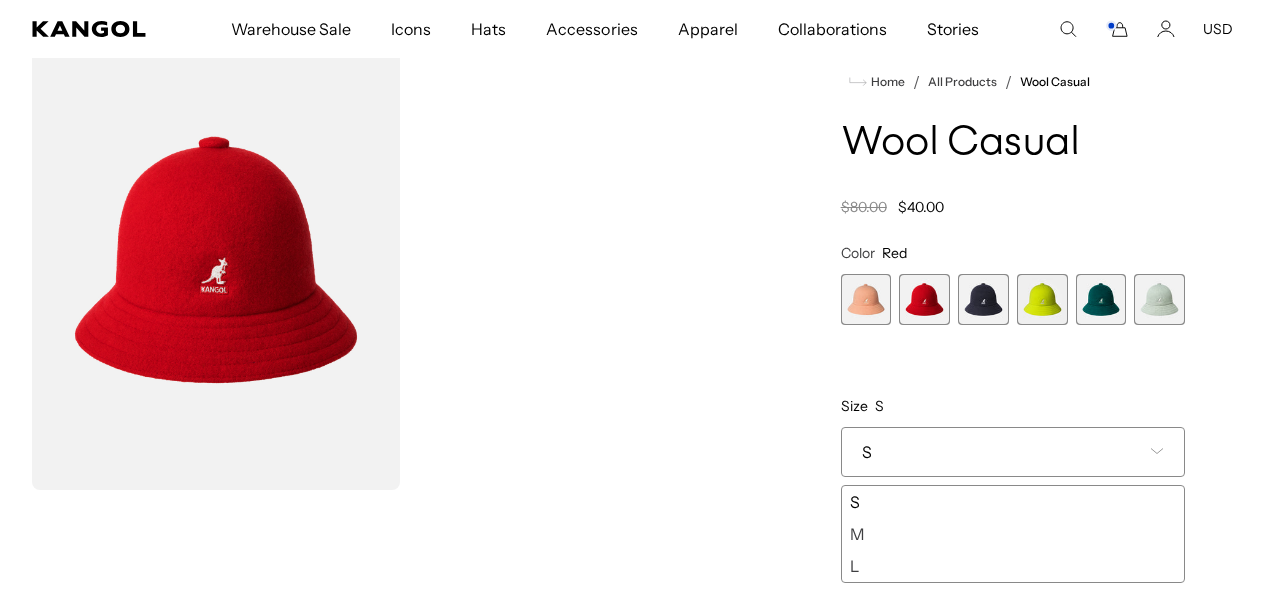 scroll, scrollTop: 0, scrollLeft: 412, axis: horizontal 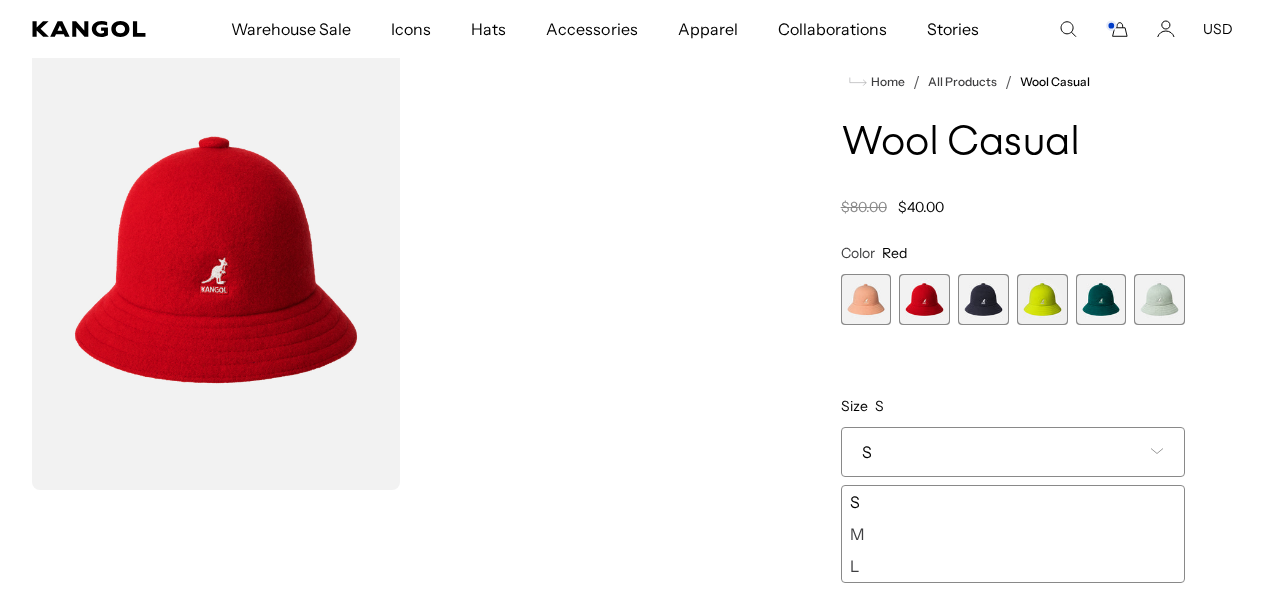 click on "M" at bounding box center (1013, 534) 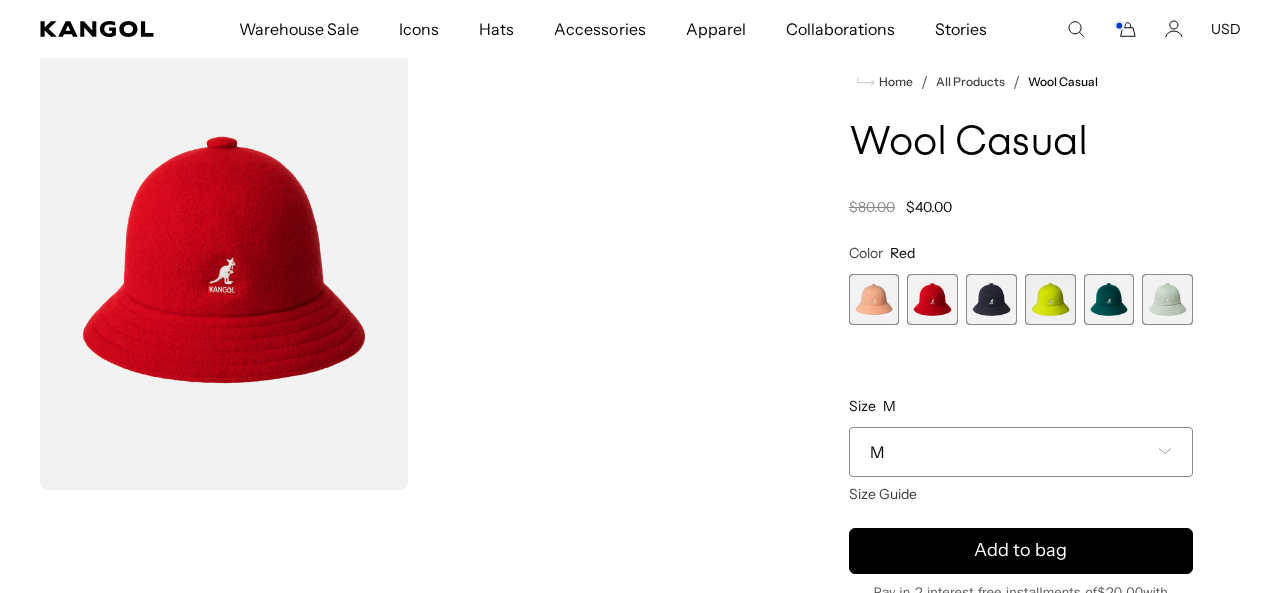 scroll, scrollTop: 0, scrollLeft: 0, axis: both 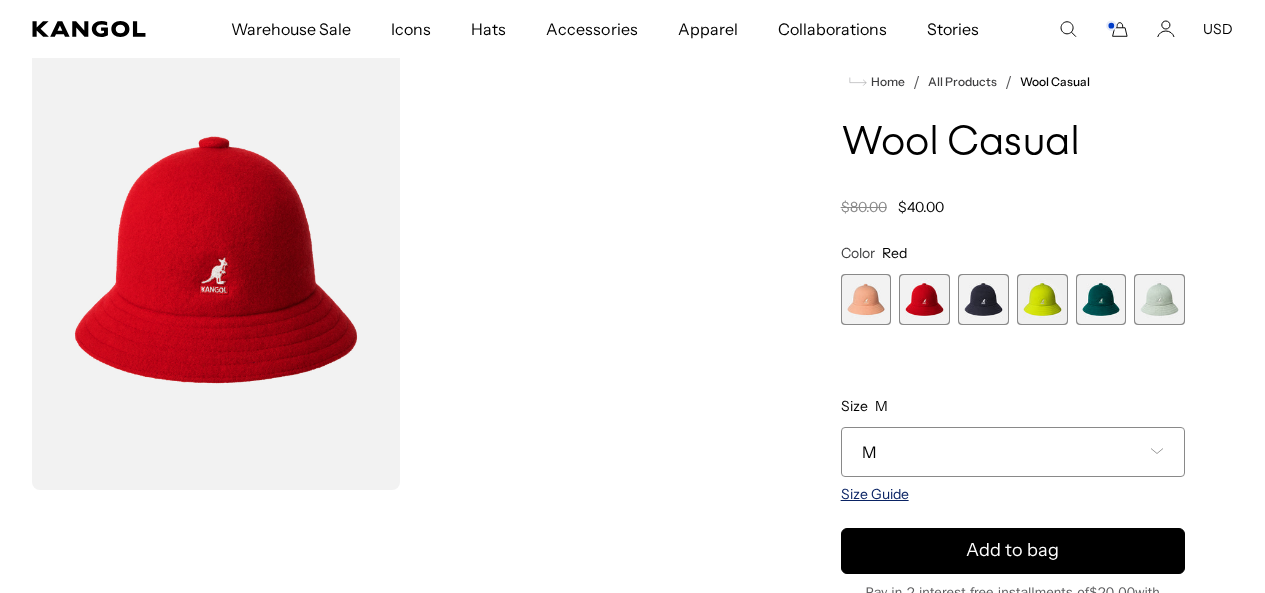 click on "Size Guide" at bounding box center (875, 494) 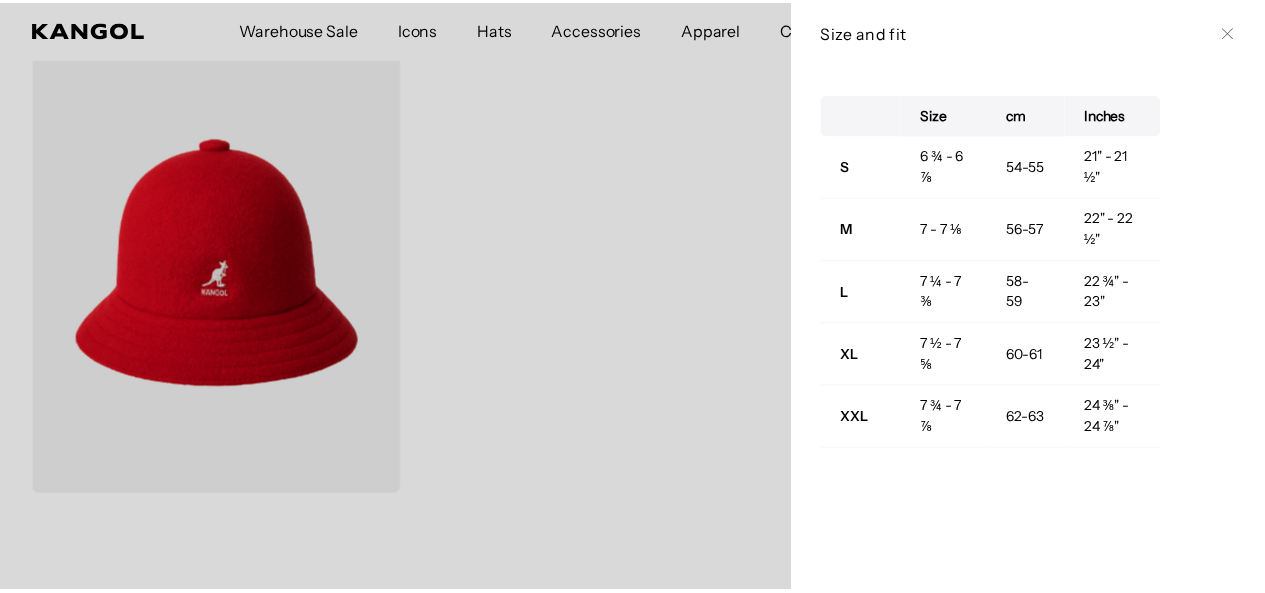 scroll, scrollTop: 0, scrollLeft: 412, axis: horizontal 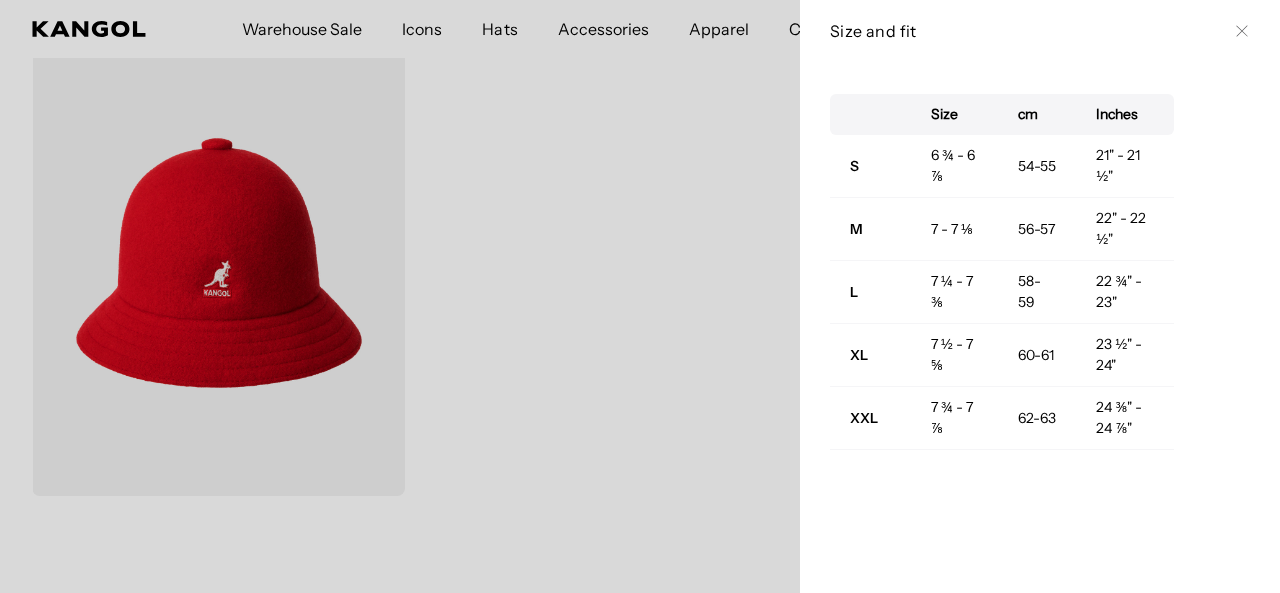 click at bounding box center [640, 296] 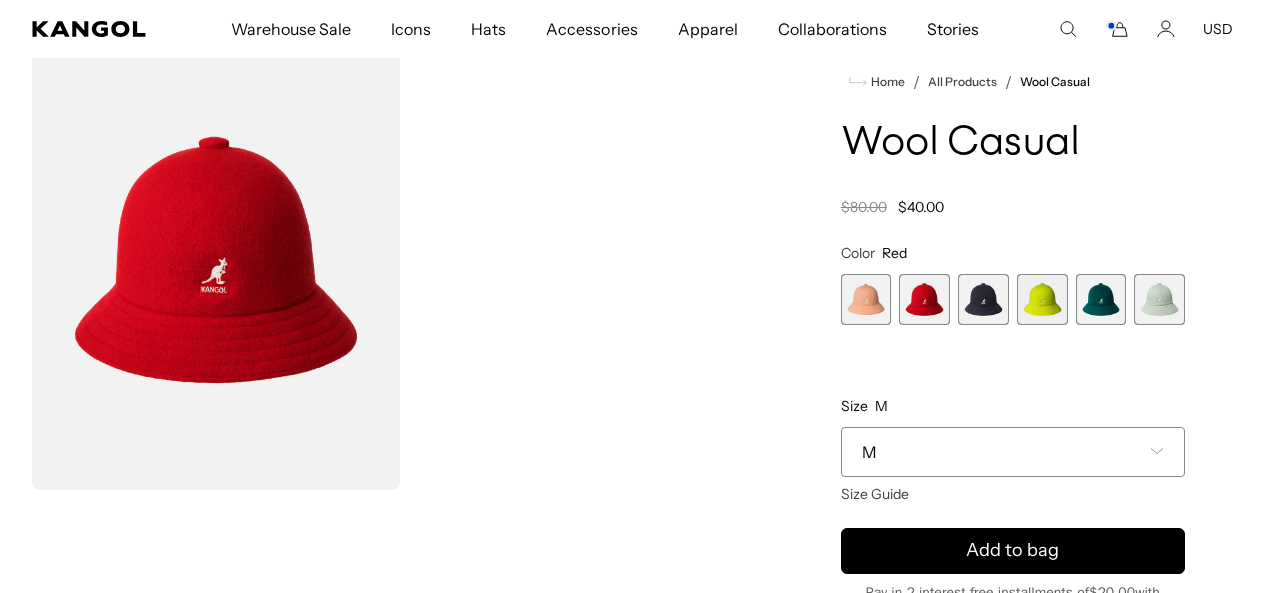 click on "M" at bounding box center (1013, 452) 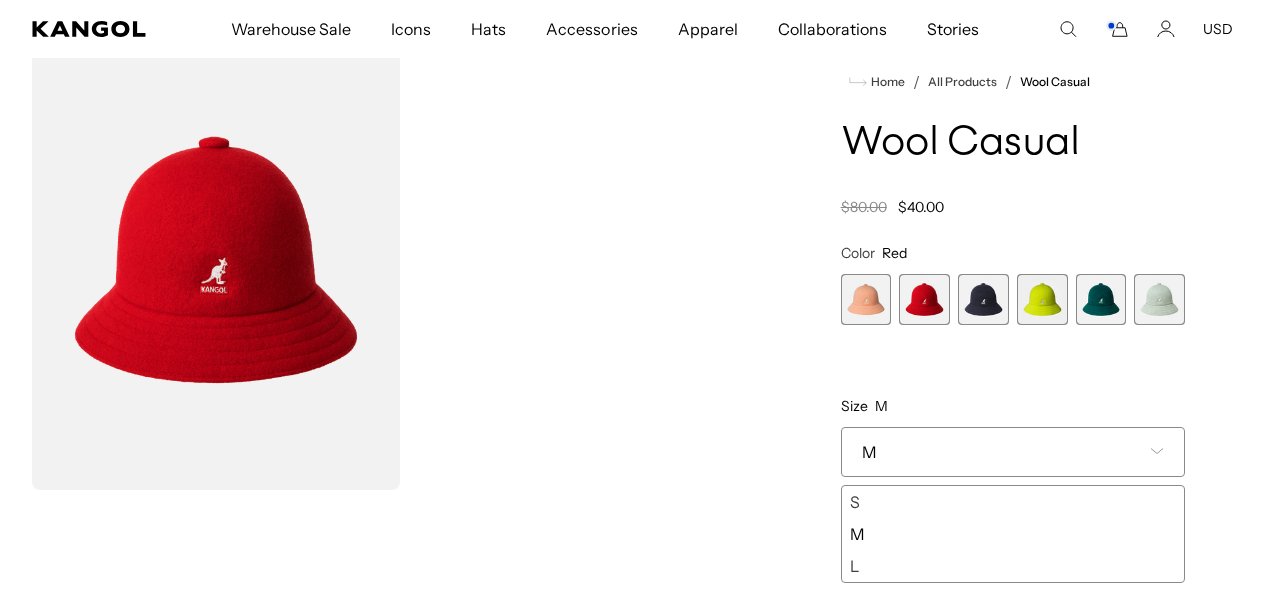click on "L" at bounding box center [1013, 566] 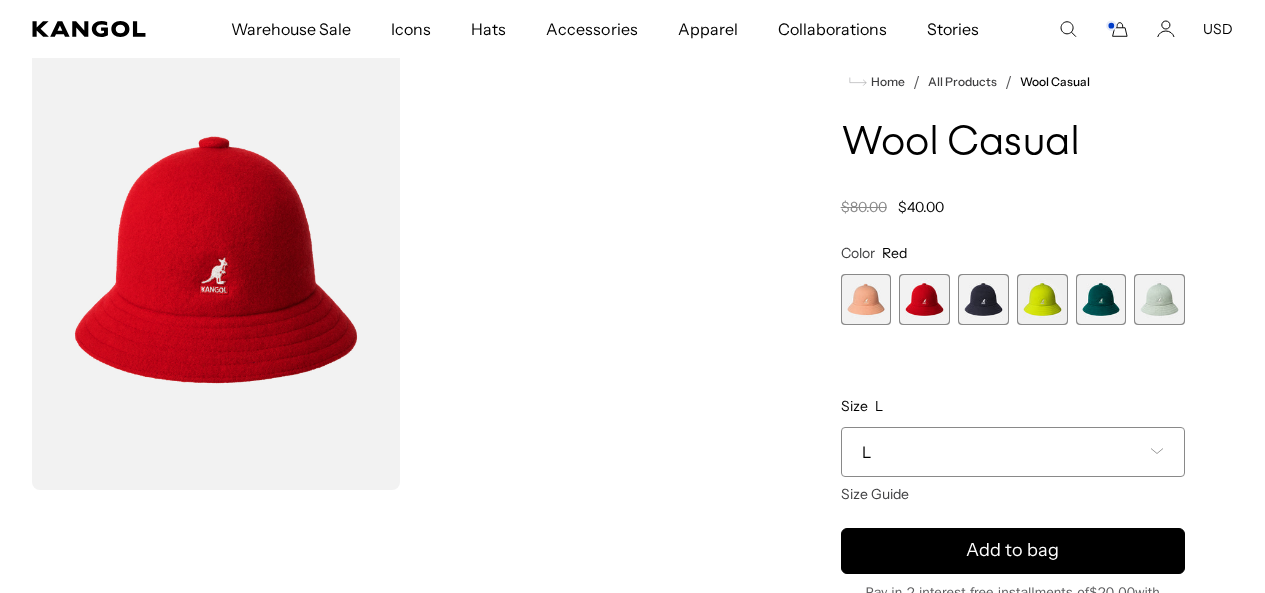 click on "Home
/
All Products
/
Wool Casual
Wool Casual
Regular price
$40.00
Regular price
$80.00
Sale price
$40.00
Color
Red
Previous
Next
Papaya Milk
Variant sold out or unavailable
Red
Variant sold out or unavailable" at bounding box center [1013, 456] 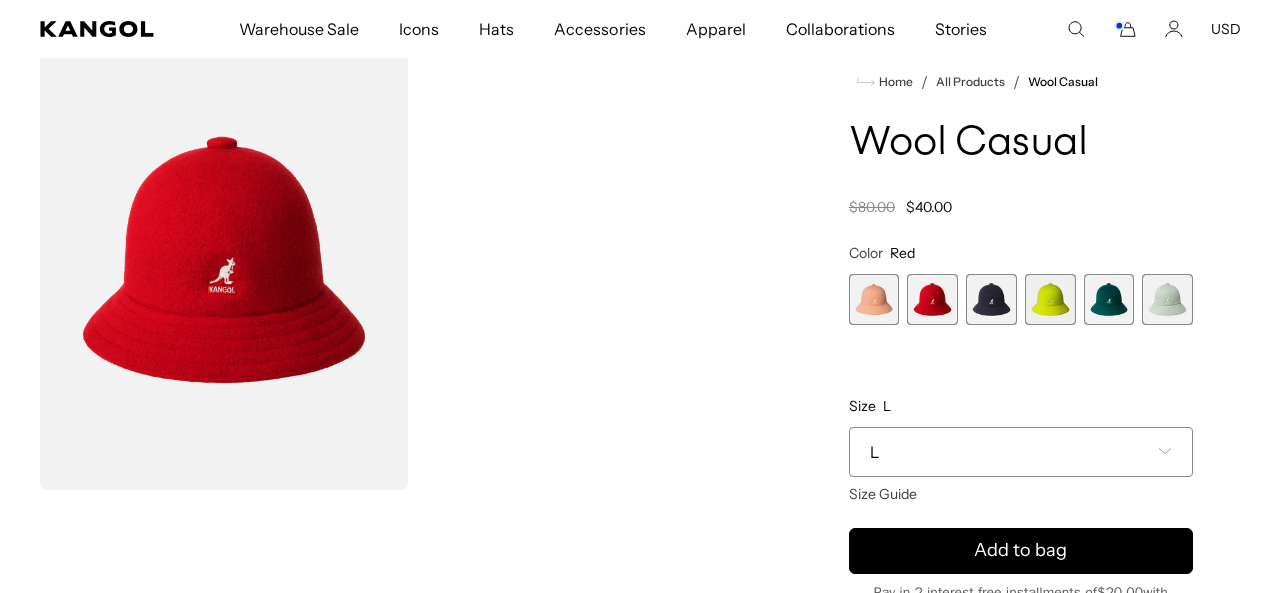 scroll, scrollTop: 0, scrollLeft: 412, axis: horizontal 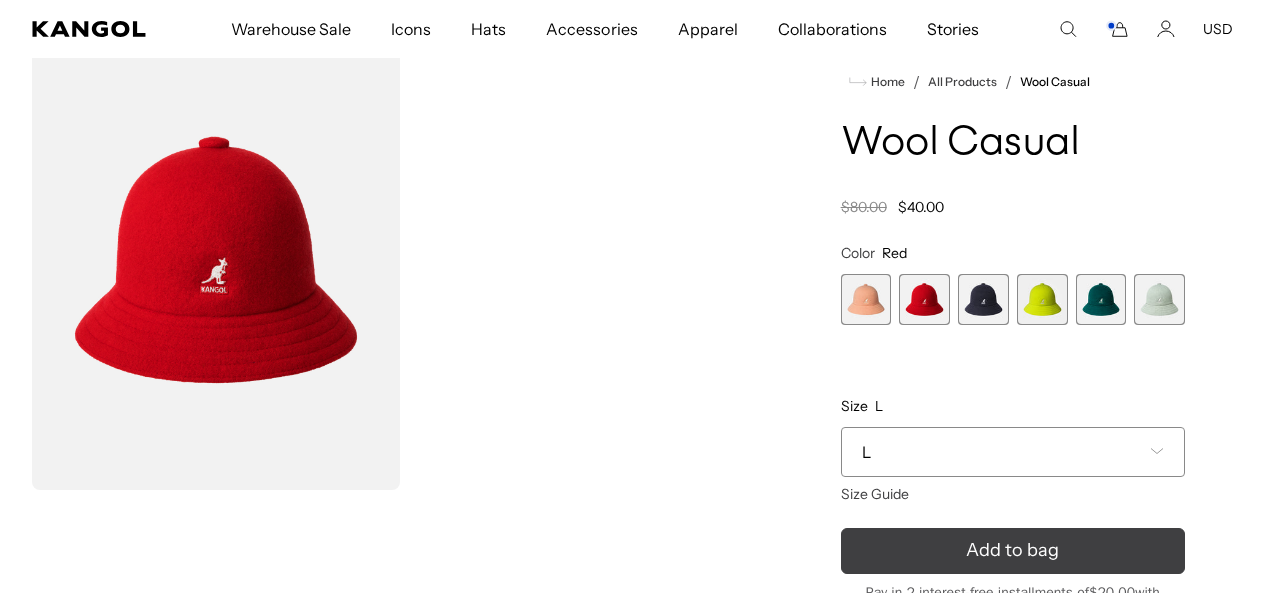click on "Add to bag" at bounding box center (1013, 551) 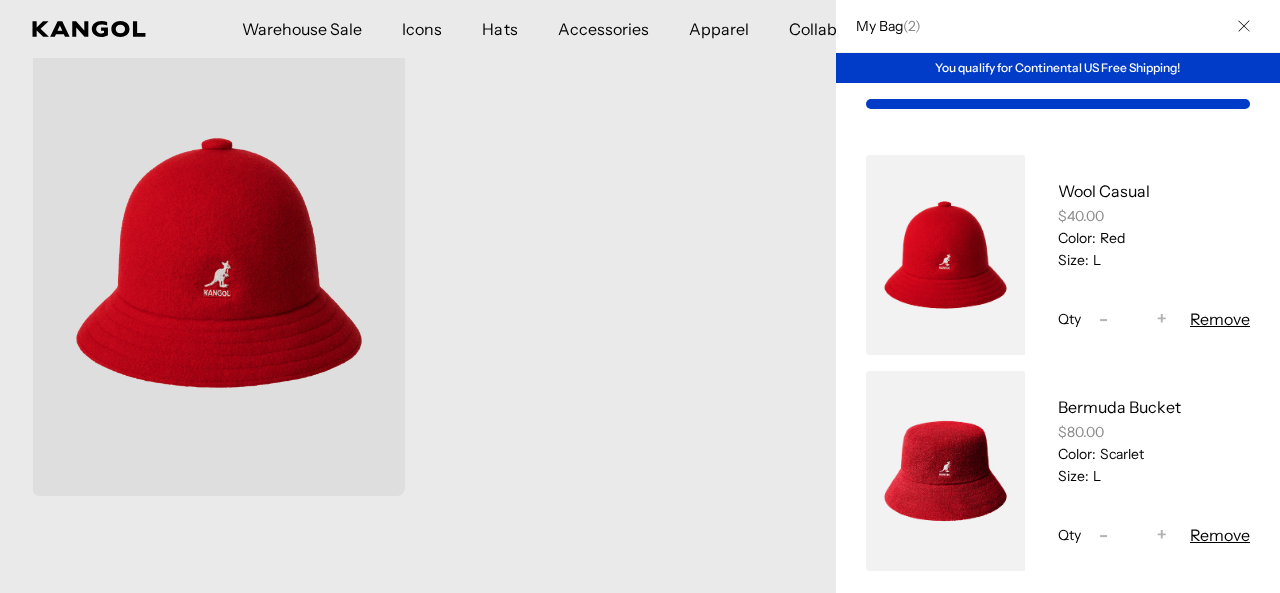 scroll, scrollTop: 0, scrollLeft: 0, axis: both 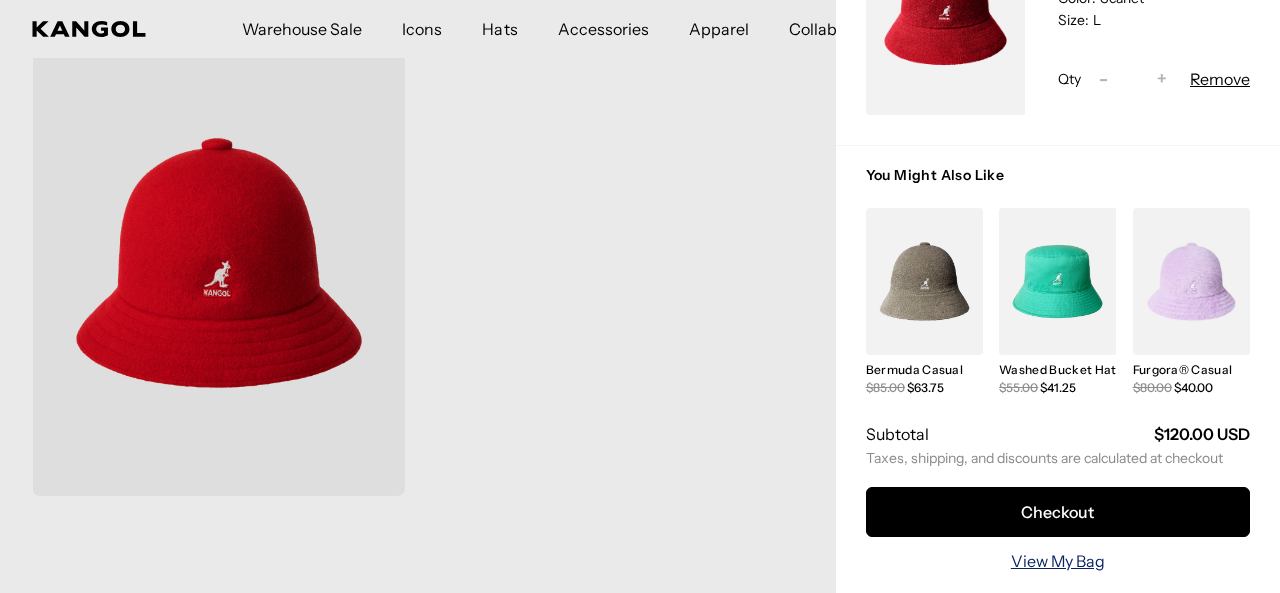 click on "View My Bag" at bounding box center [1058, 561] 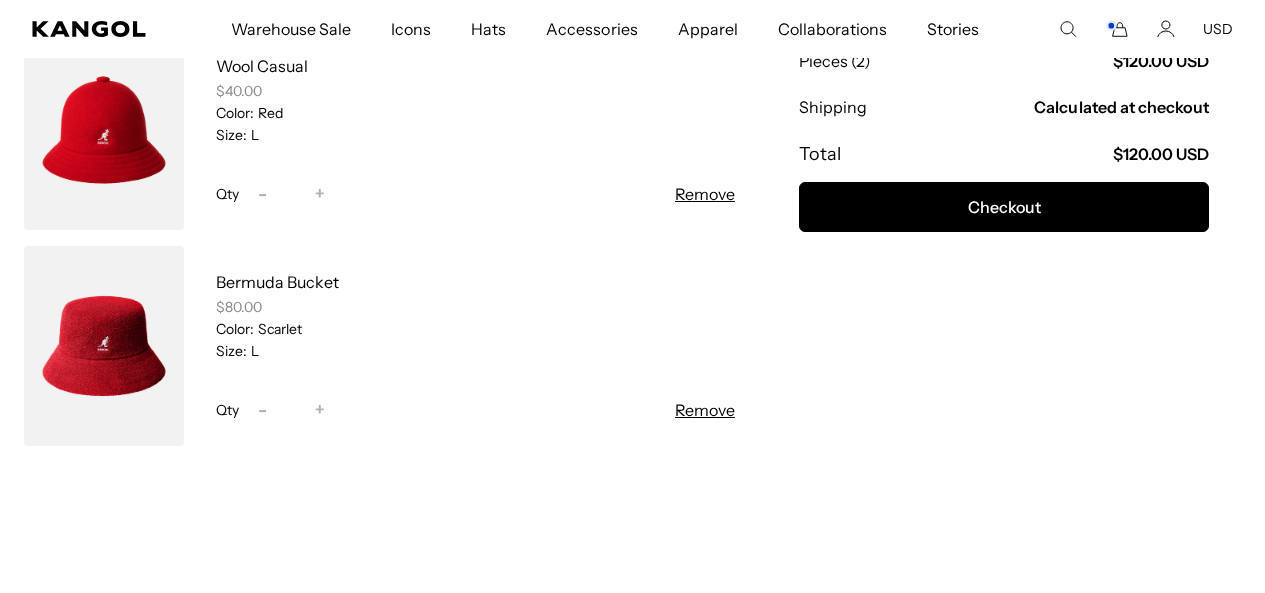 scroll, scrollTop: 300, scrollLeft: 0, axis: vertical 